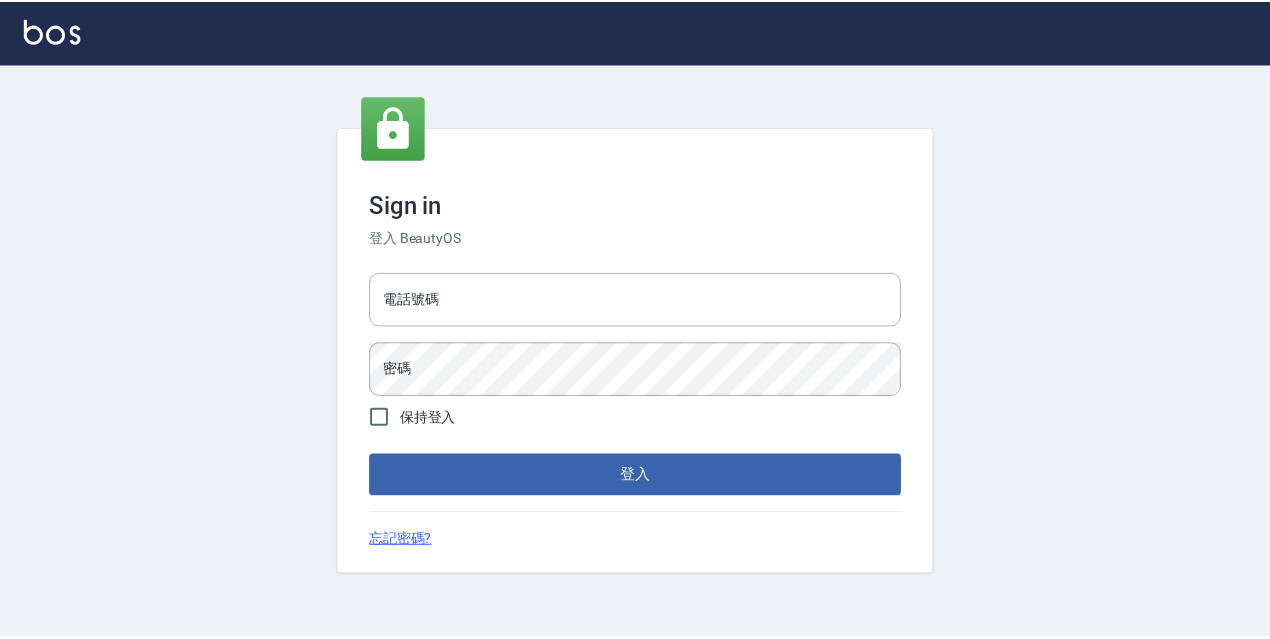 scroll, scrollTop: 0, scrollLeft: 0, axis: both 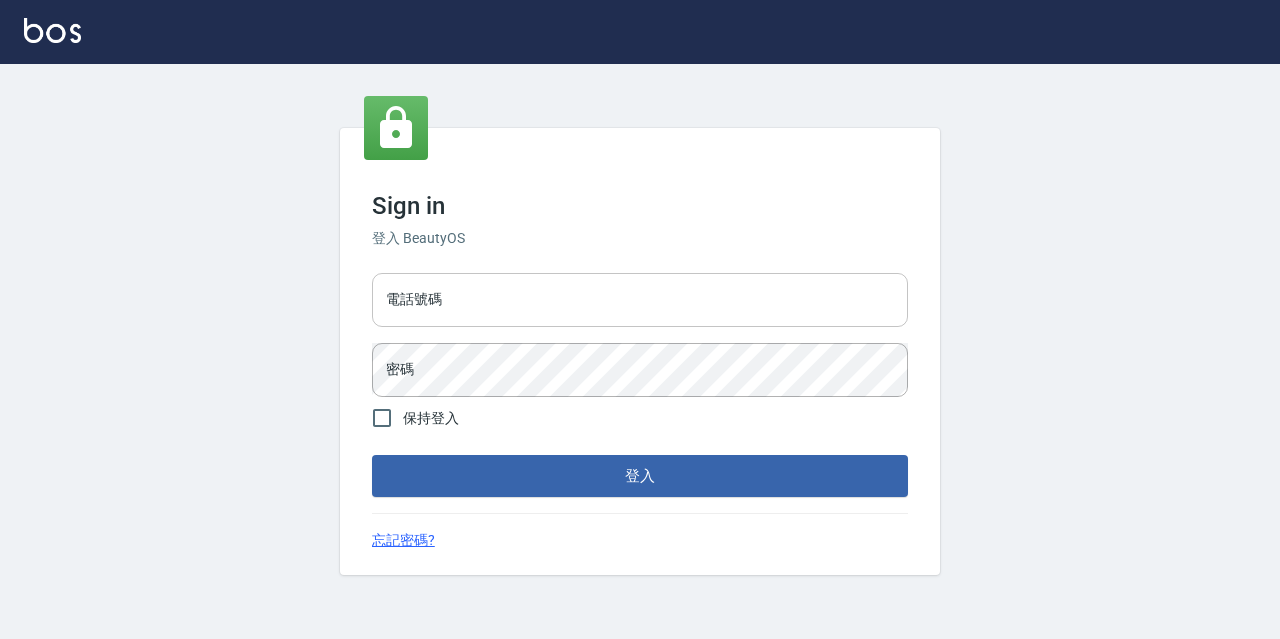 drag, startPoint x: 0, startPoint y: 0, endPoint x: 686, endPoint y: 317, distance: 755.70166 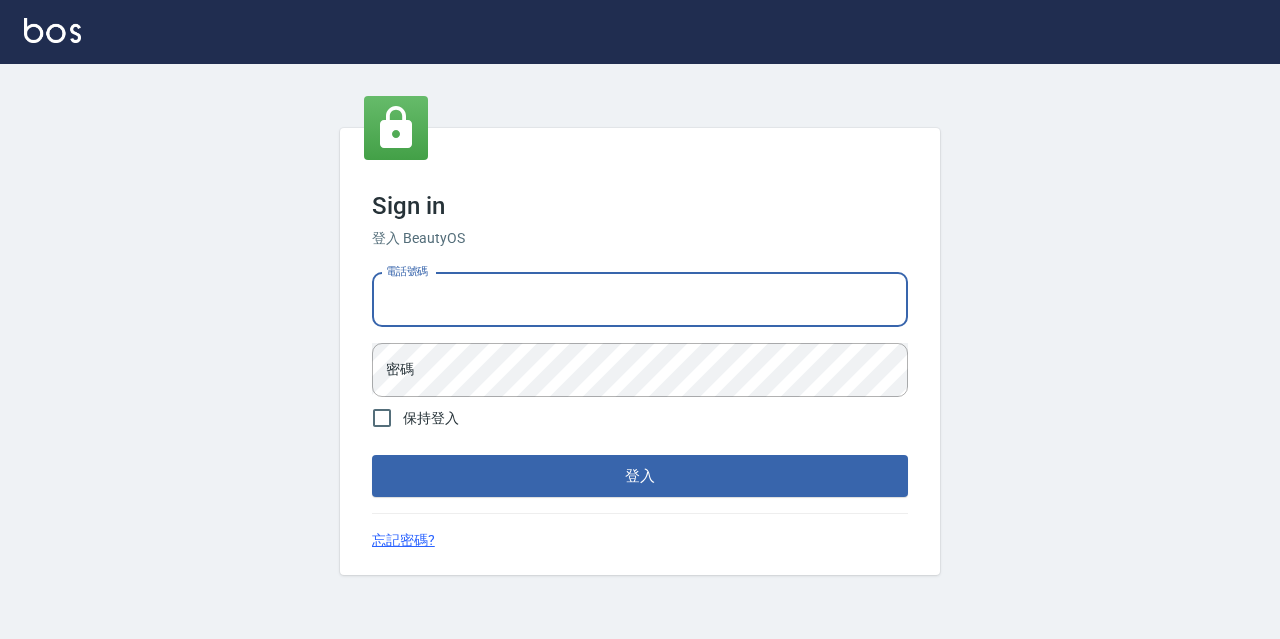 type on "[PHONE]" 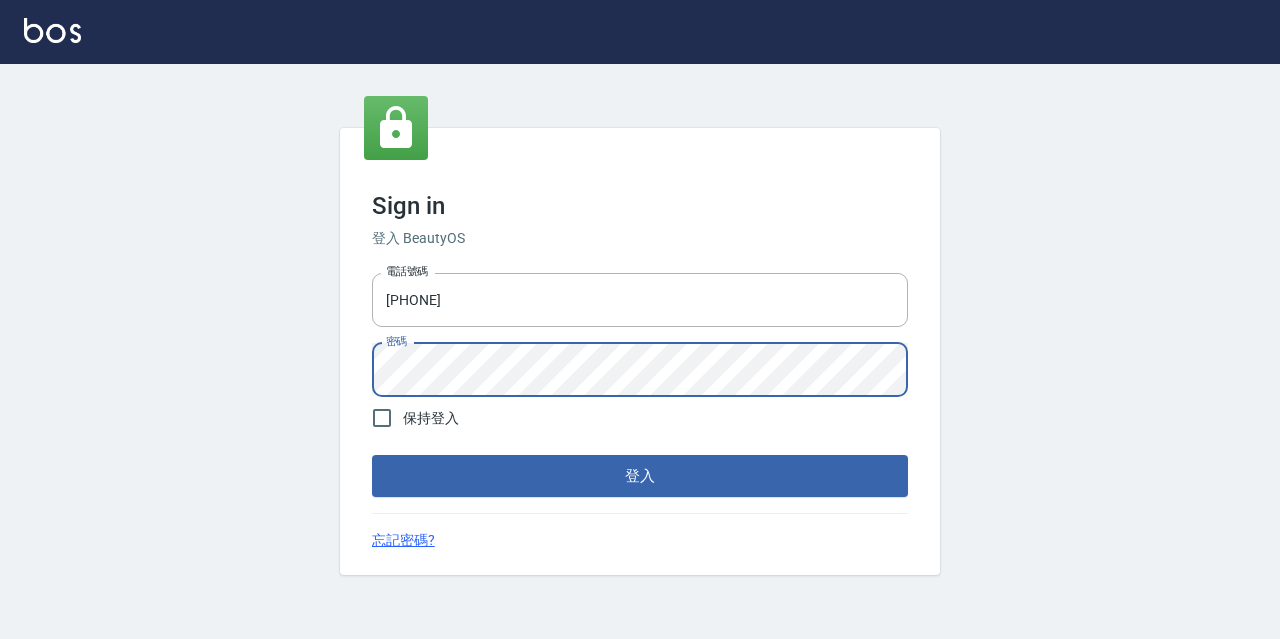 click on "登入" at bounding box center (640, 476) 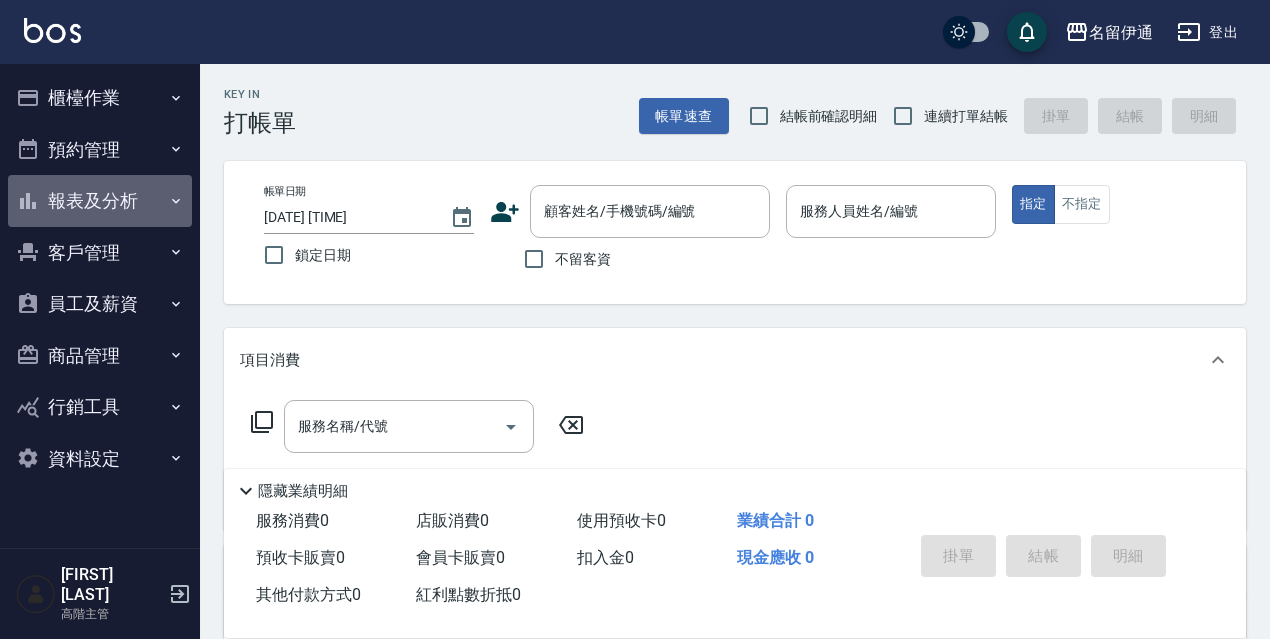 click on "報表及分析" at bounding box center [100, 201] 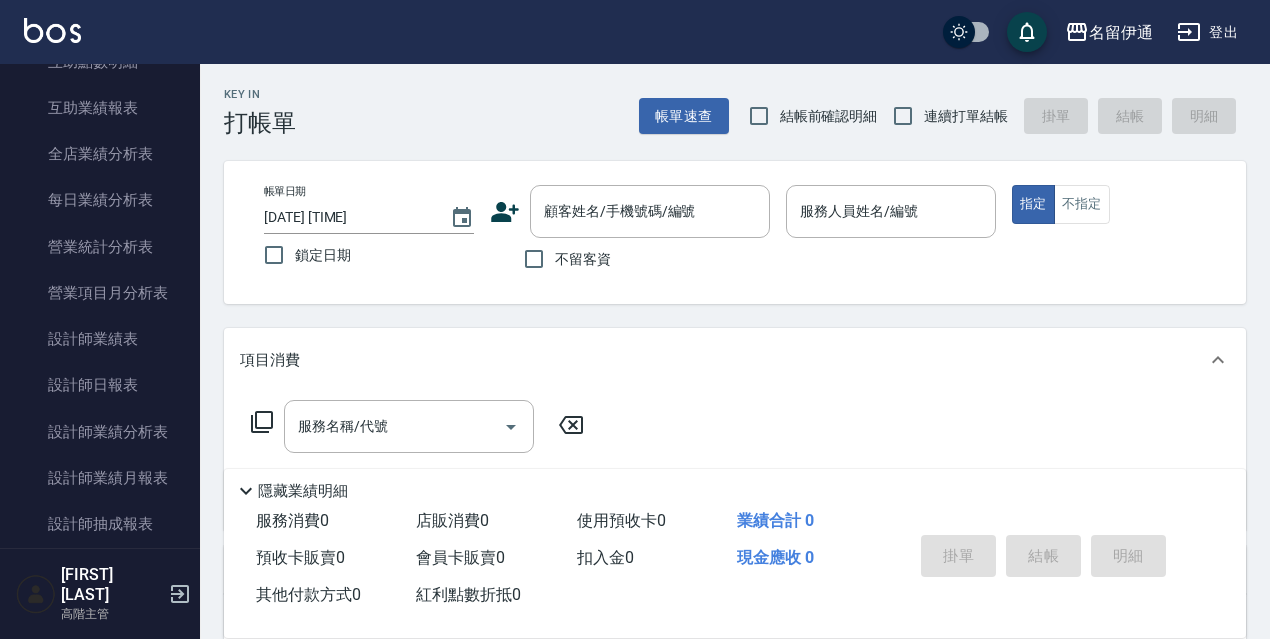 scroll, scrollTop: 659, scrollLeft: 0, axis: vertical 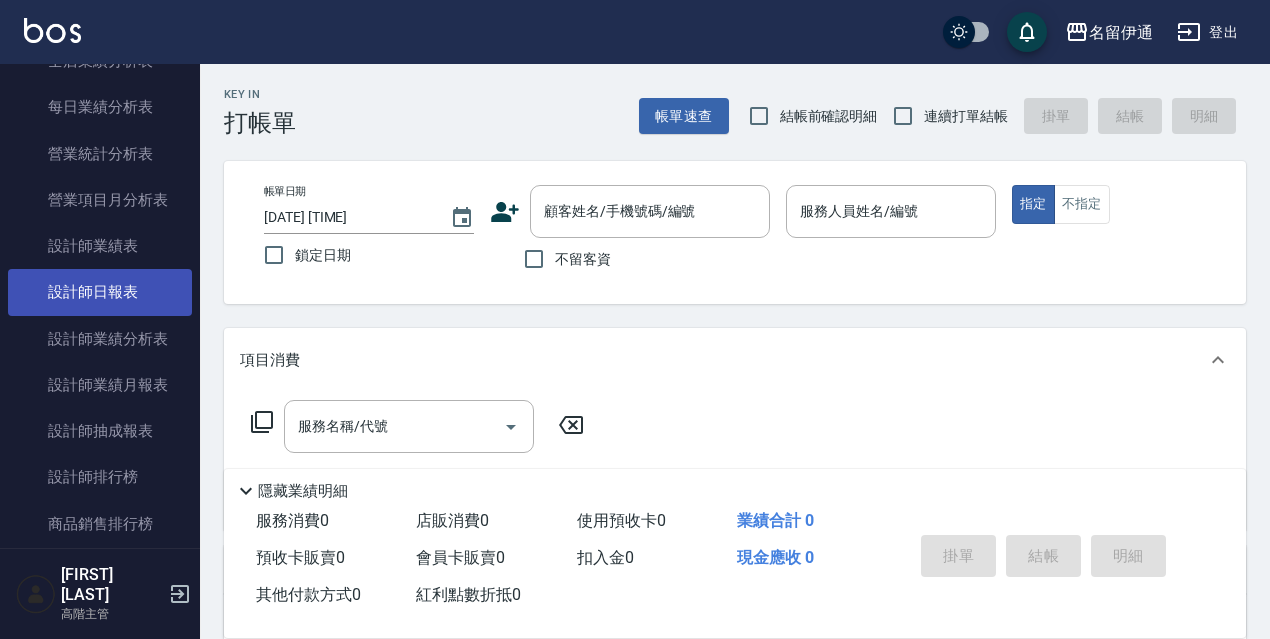 click on "設計師日報表" at bounding box center (100, 292) 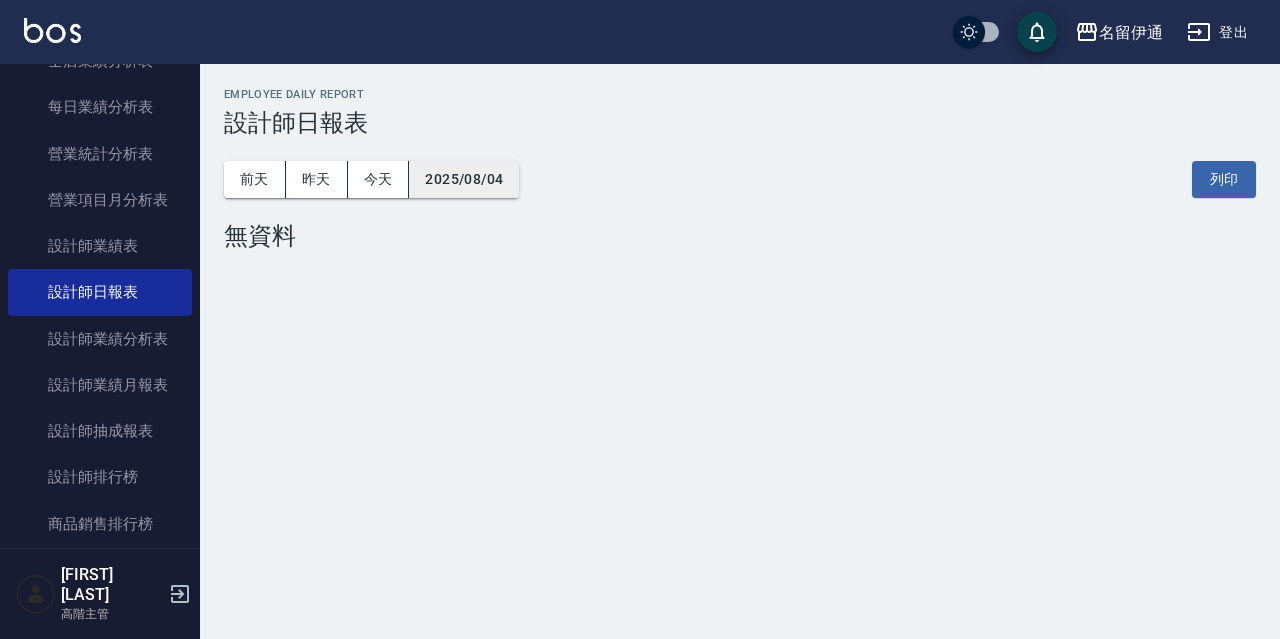 click on "2025/08/04" at bounding box center [464, 179] 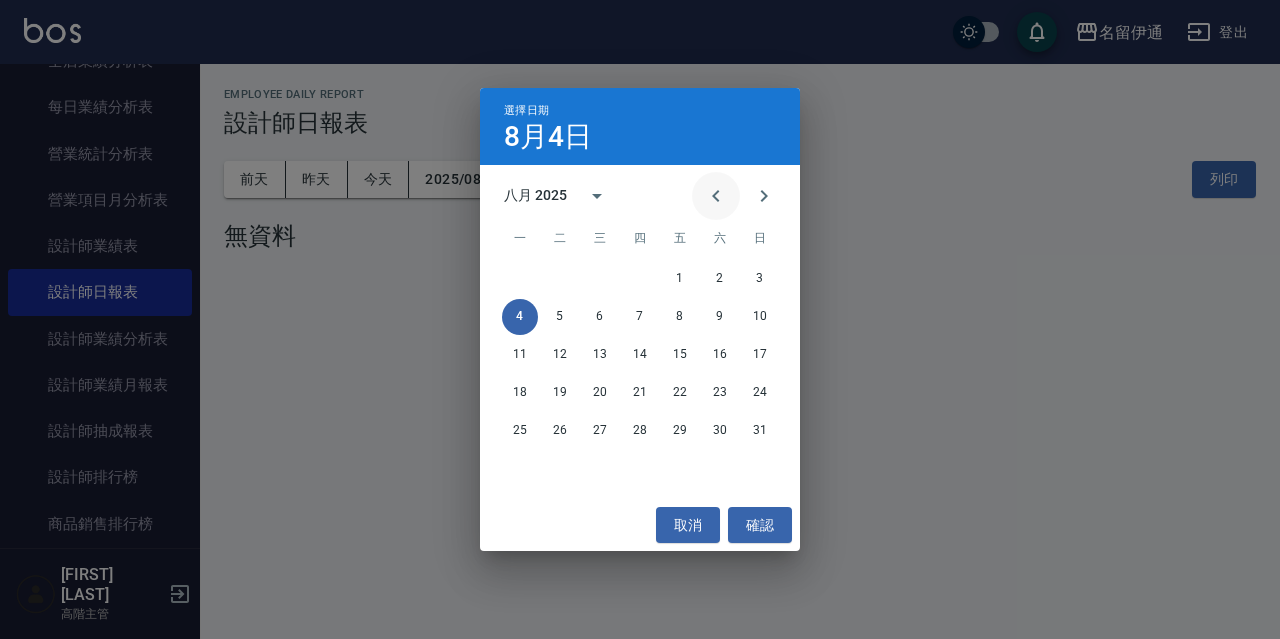 click 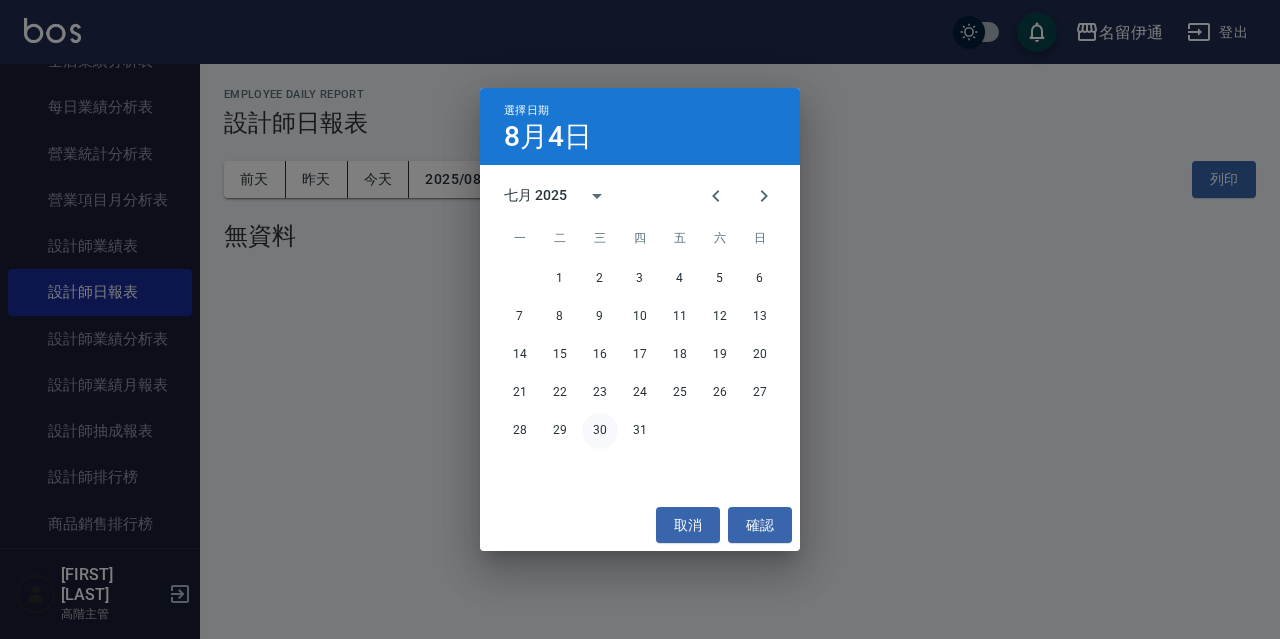 click on "30" at bounding box center [600, 431] 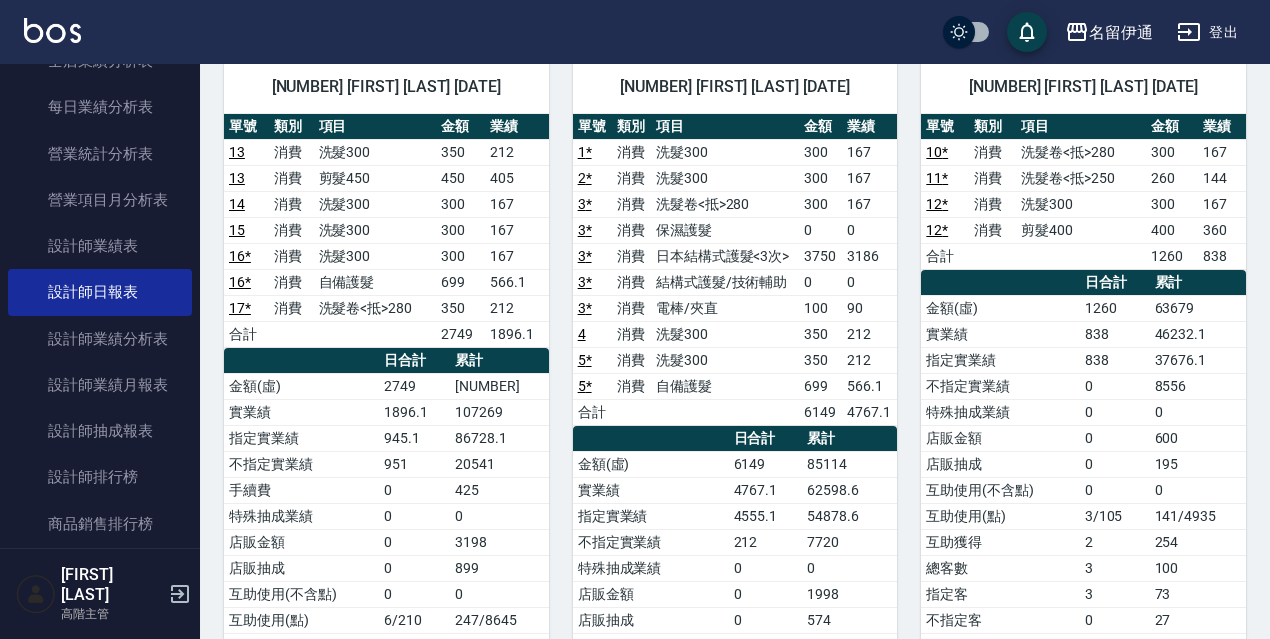 scroll, scrollTop: 127, scrollLeft: 0, axis: vertical 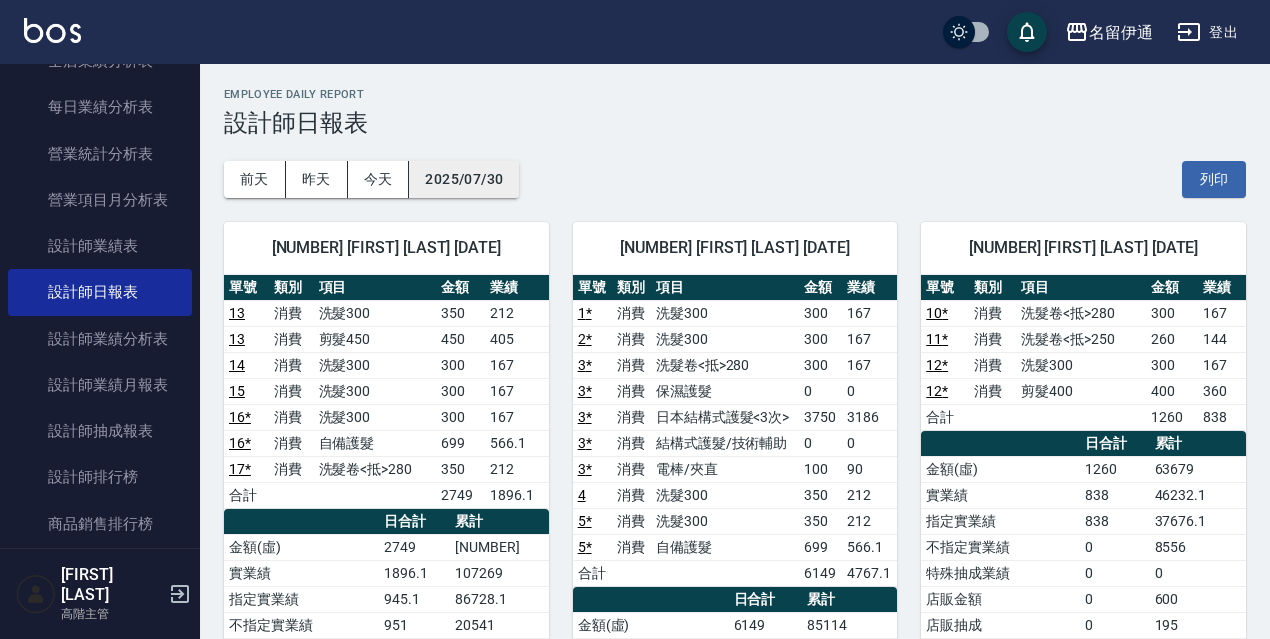 click on "2025/07/30" at bounding box center (464, 179) 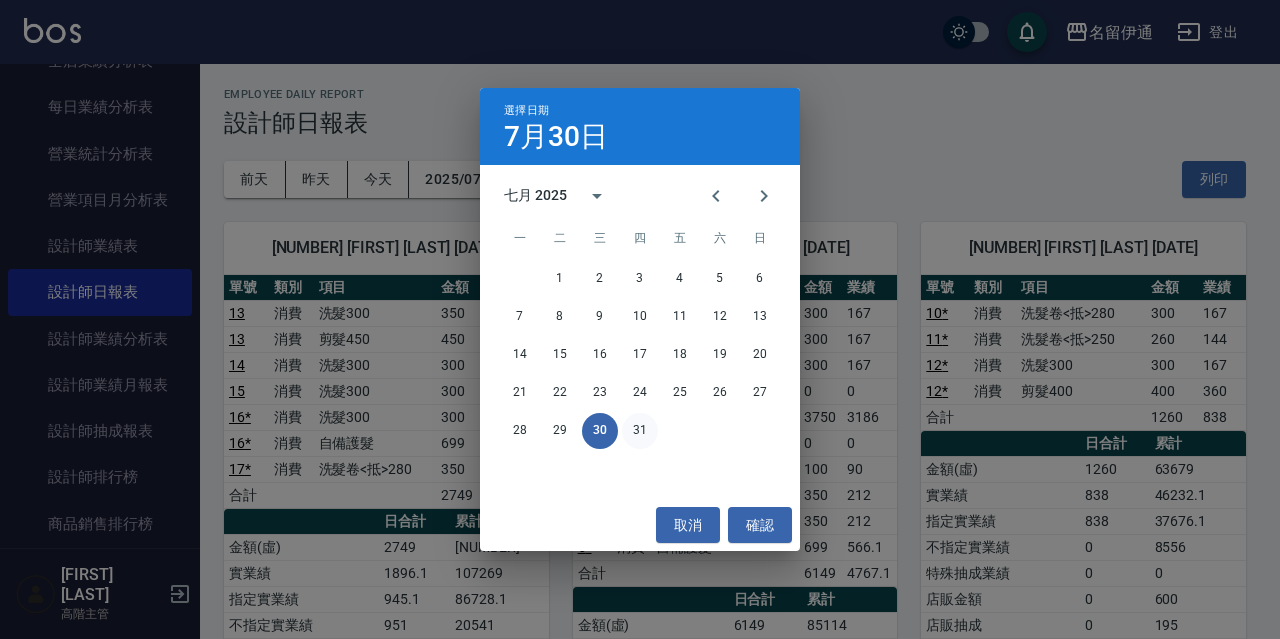 click on "31" at bounding box center [640, 431] 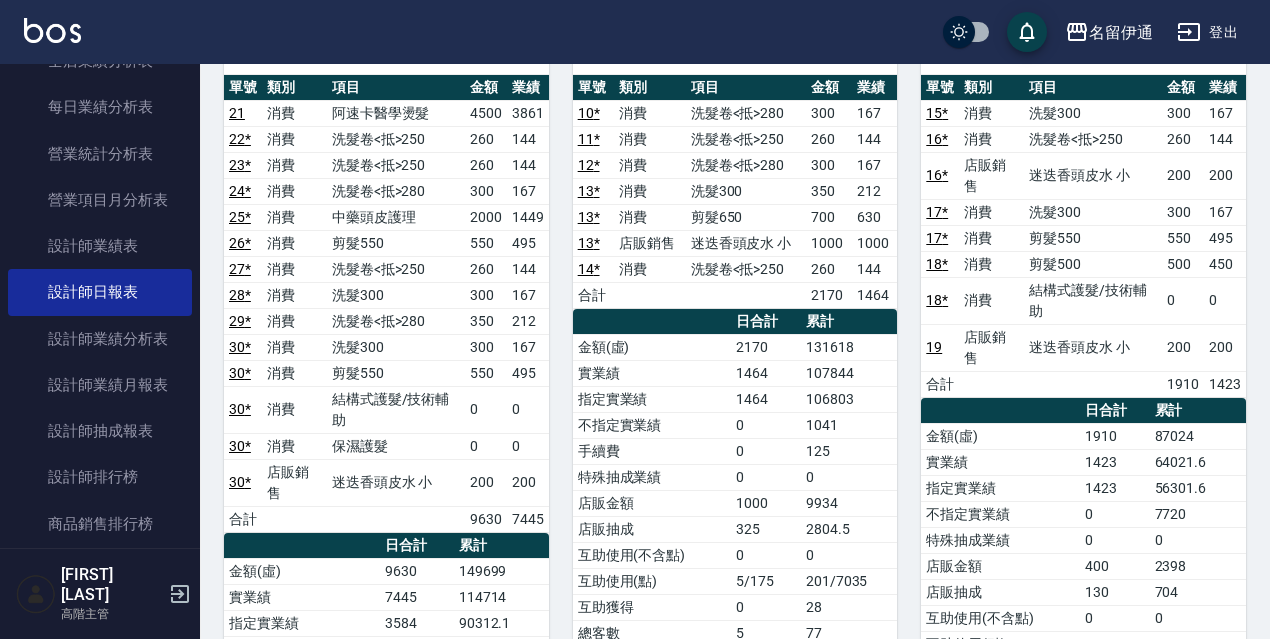 scroll, scrollTop: 152, scrollLeft: 0, axis: vertical 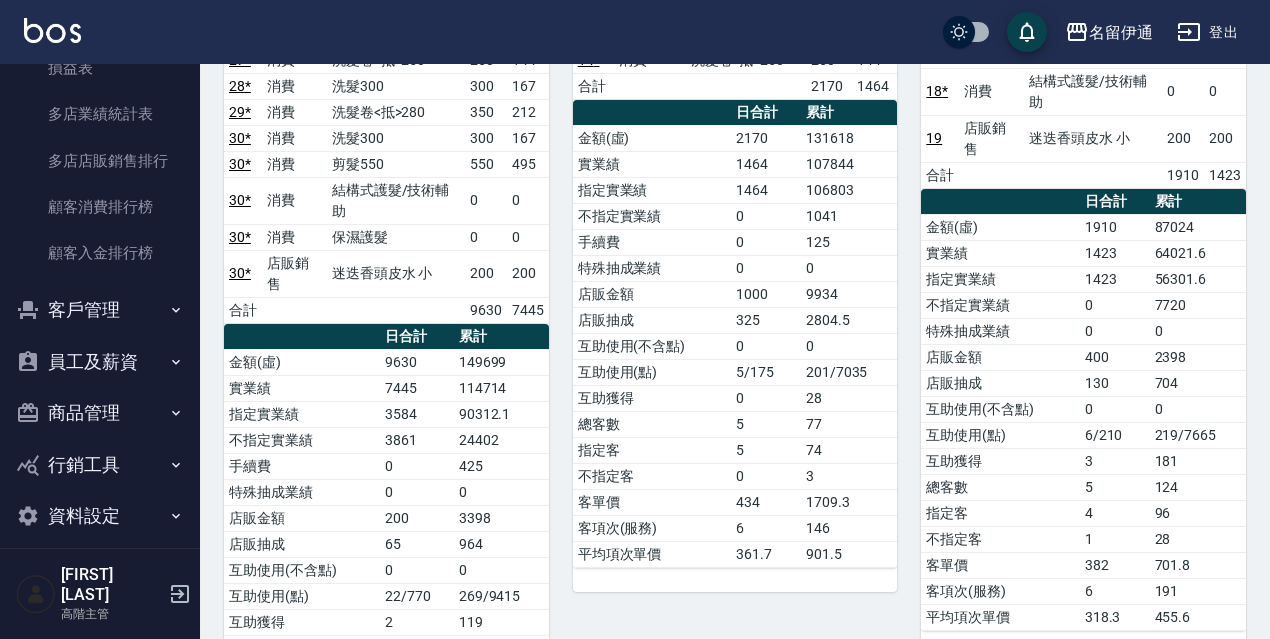 click on "商品管理" at bounding box center (100, 413) 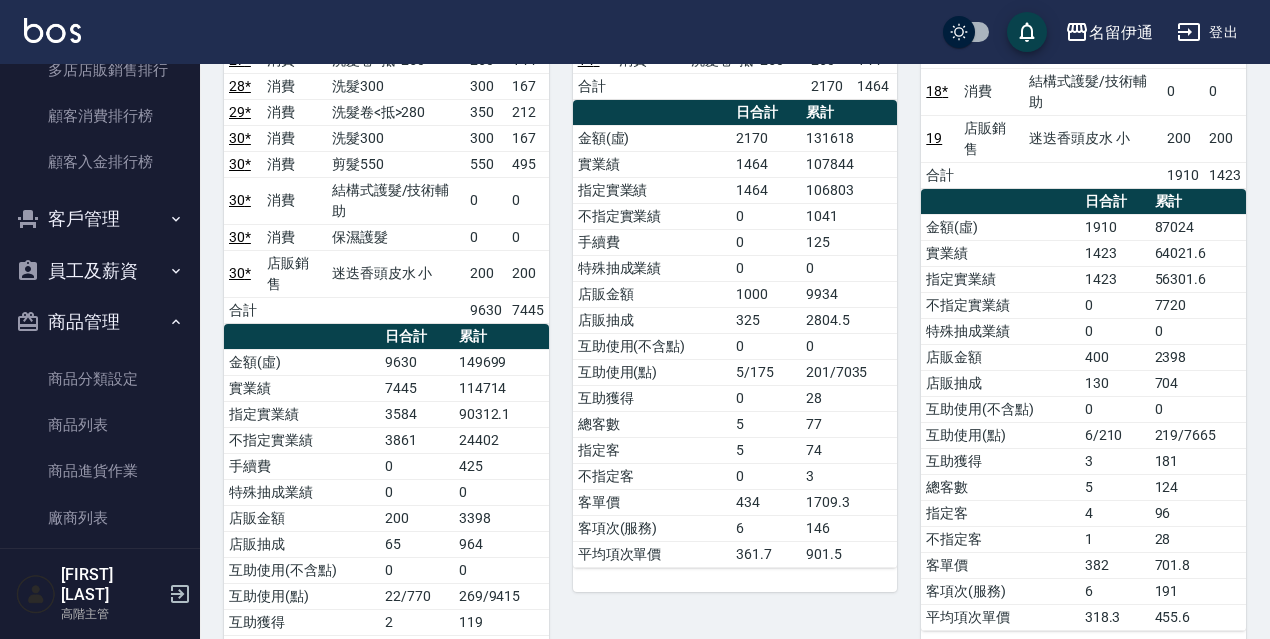 scroll, scrollTop: 2194, scrollLeft: 0, axis: vertical 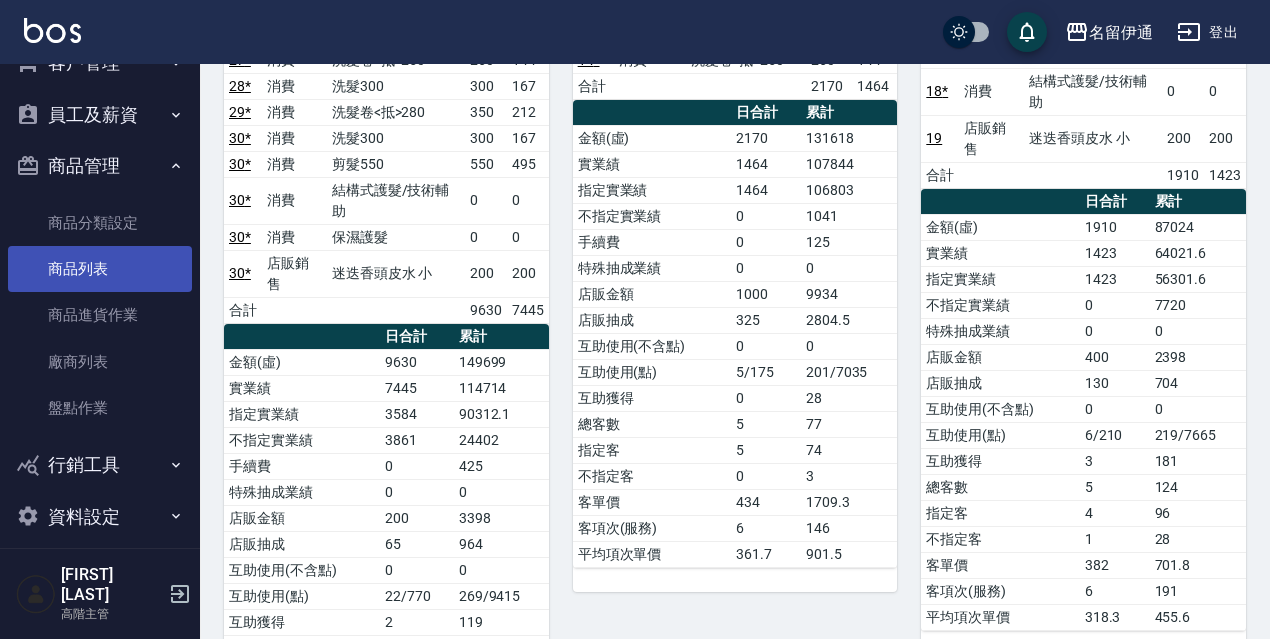 click on "商品列表" at bounding box center (100, 269) 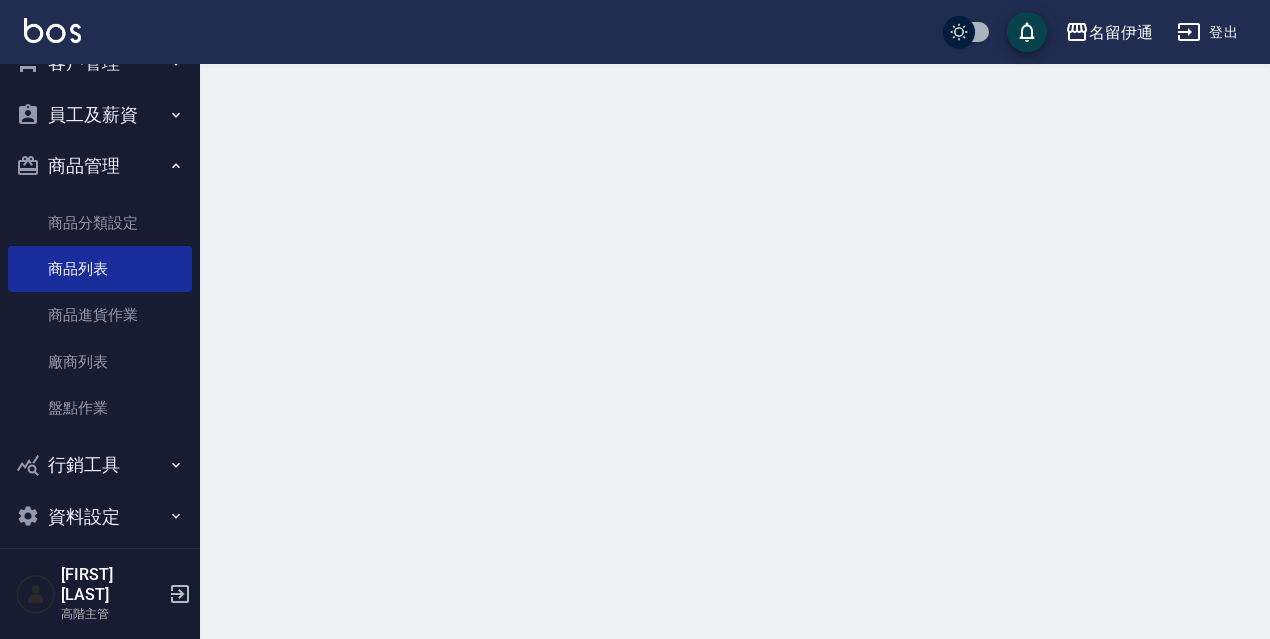 scroll, scrollTop: 0, scrollLeft: 0, axis: both 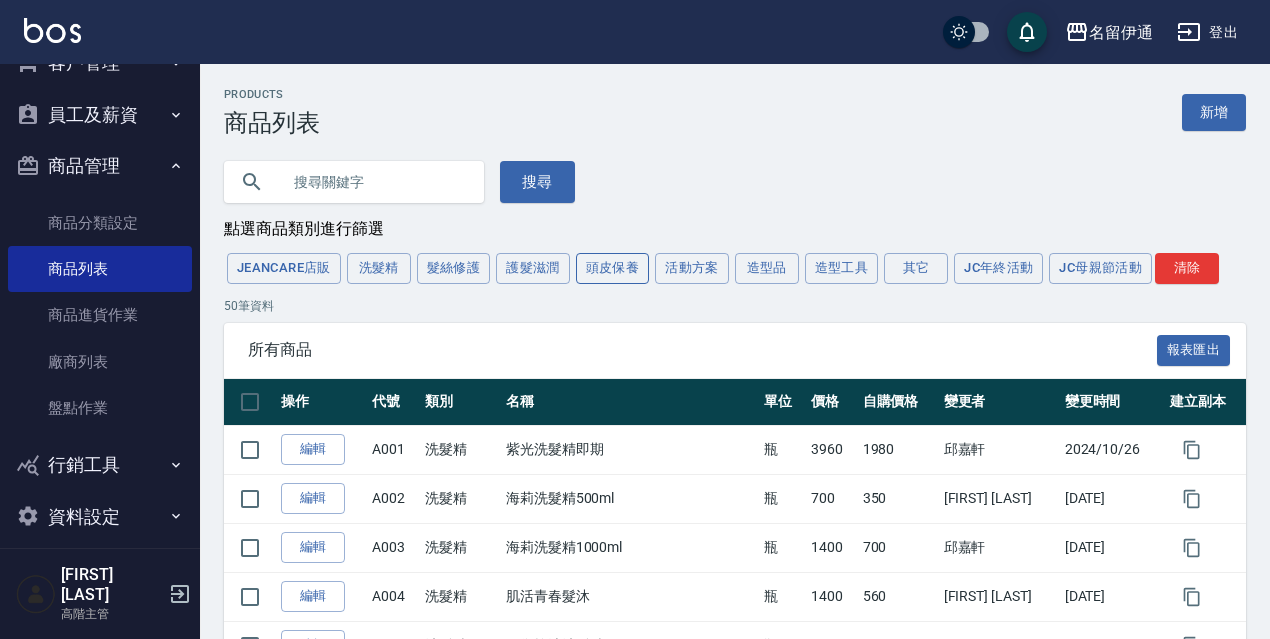 click on "頭皮保養" at bounding box center (613, 268) 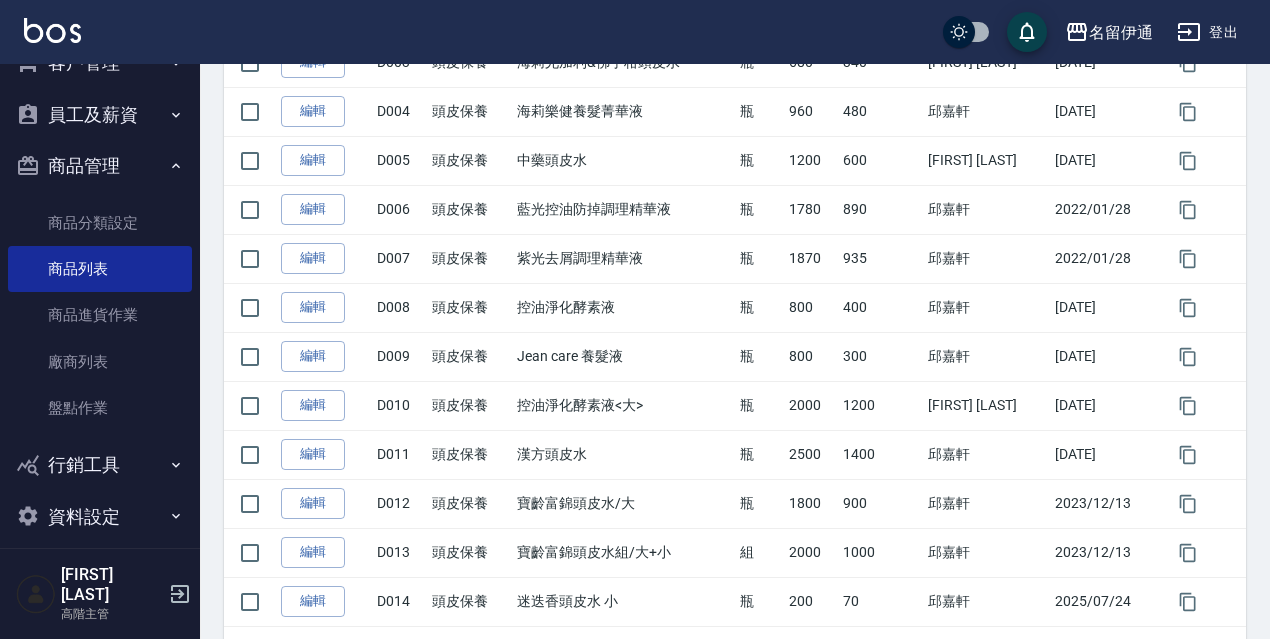 scroll, scrollTop: 570, scrollLeft: 0, axis: vertical 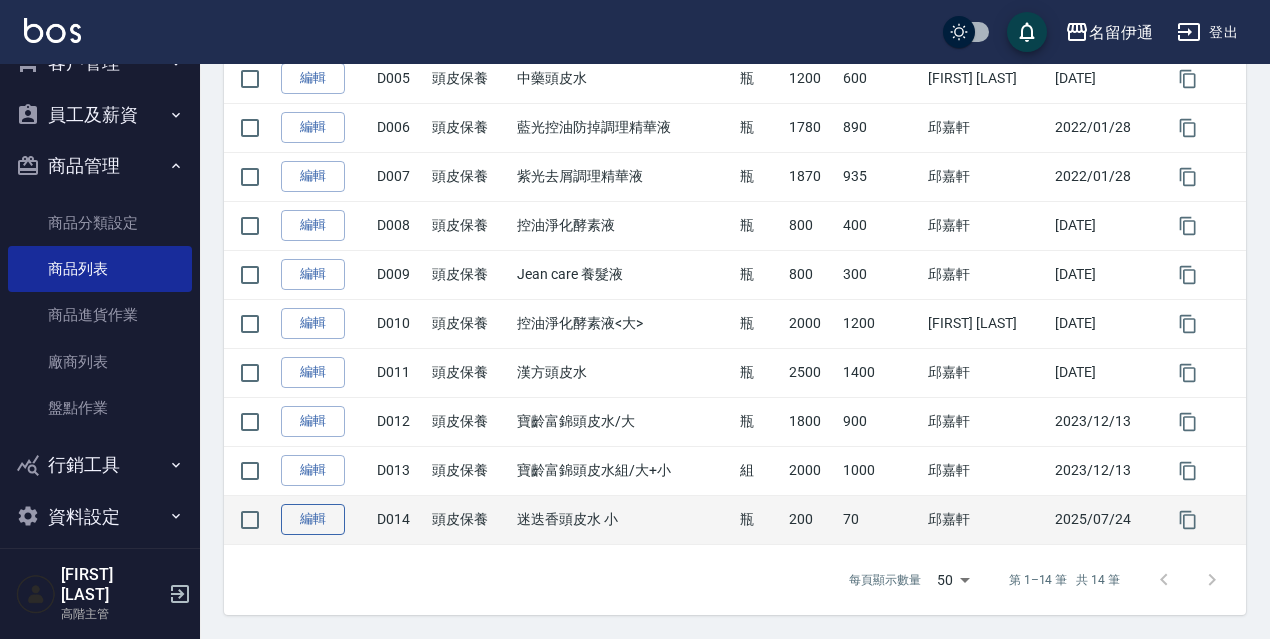 click on "編輯" at bounding box center [313, 519] 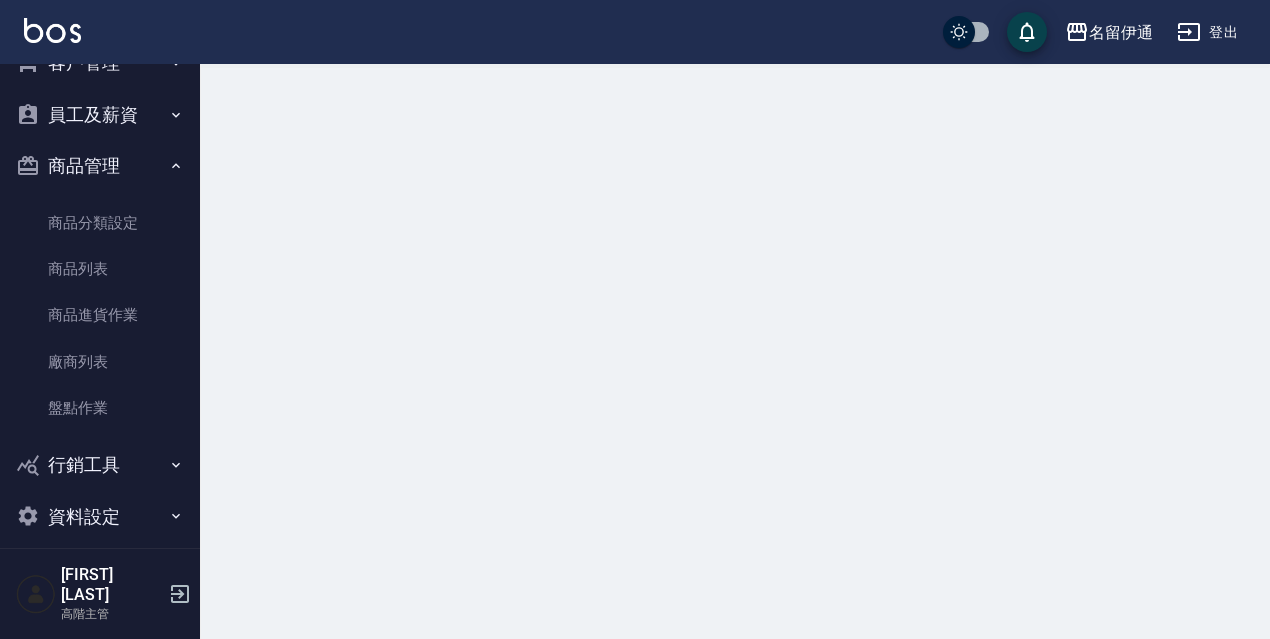 scroll, scrollTop: 0, scrollLeft: 0, axis: both 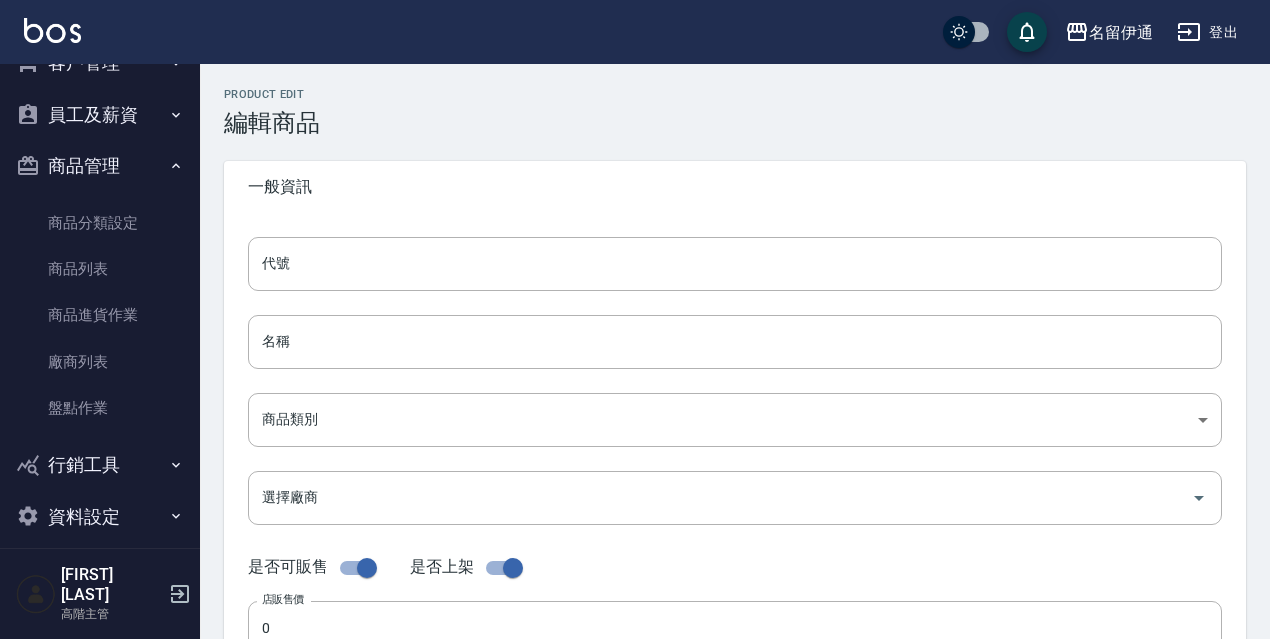 type on "D014" 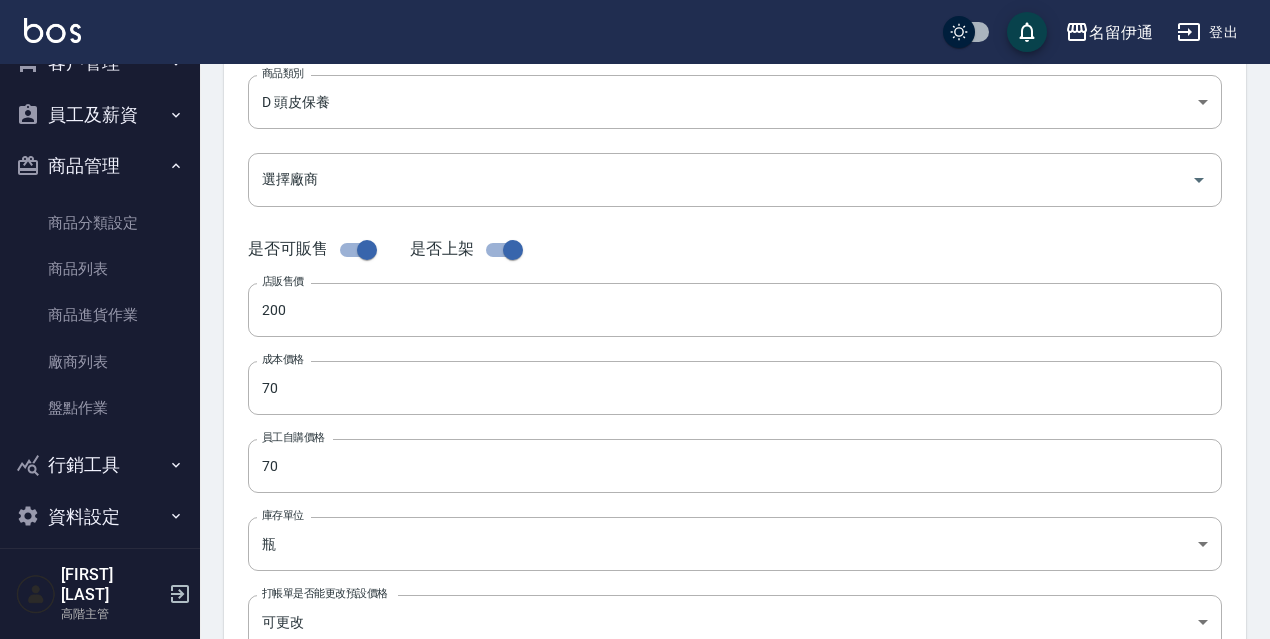 scroll, scrollTop: 326, scrollLeft: 0, axis: vertical 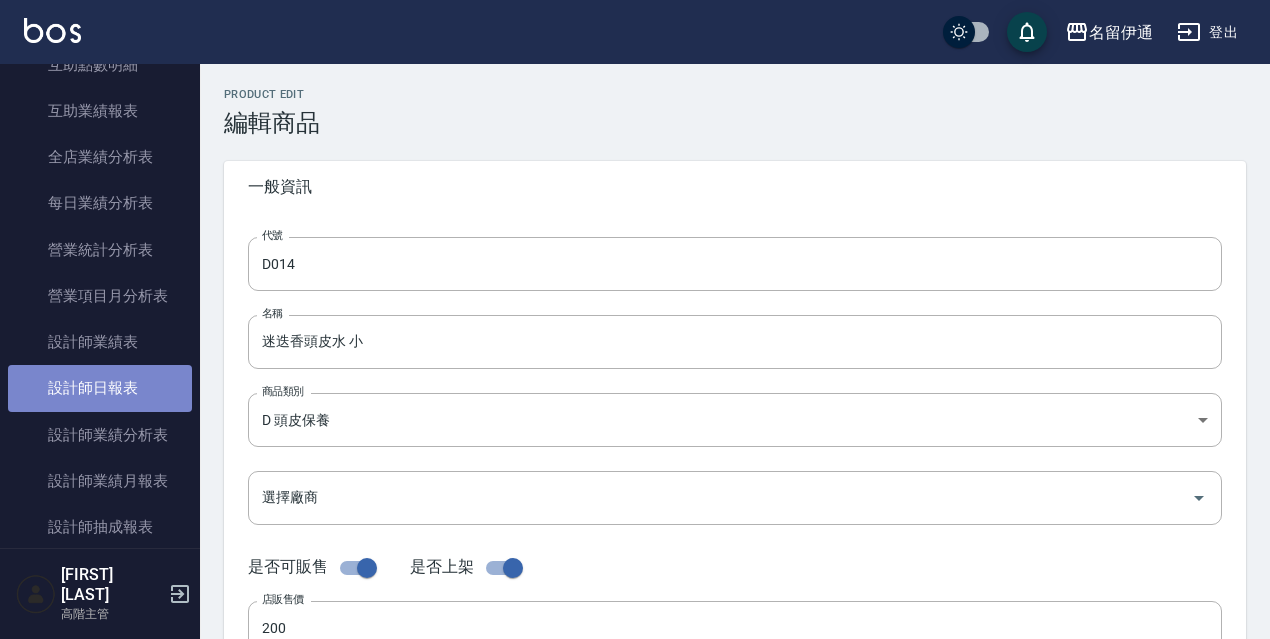 click on "設計師日報表" at bounding box center [100, 388] 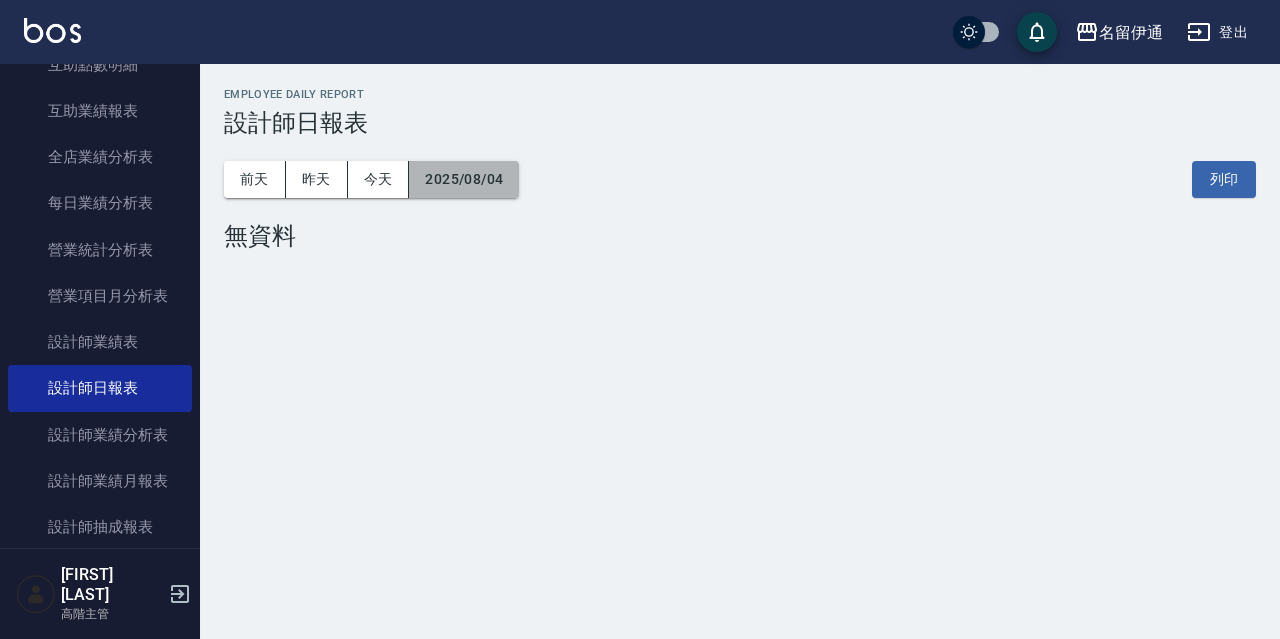 click on "2025/08/04" at bounding box center (464, 179) 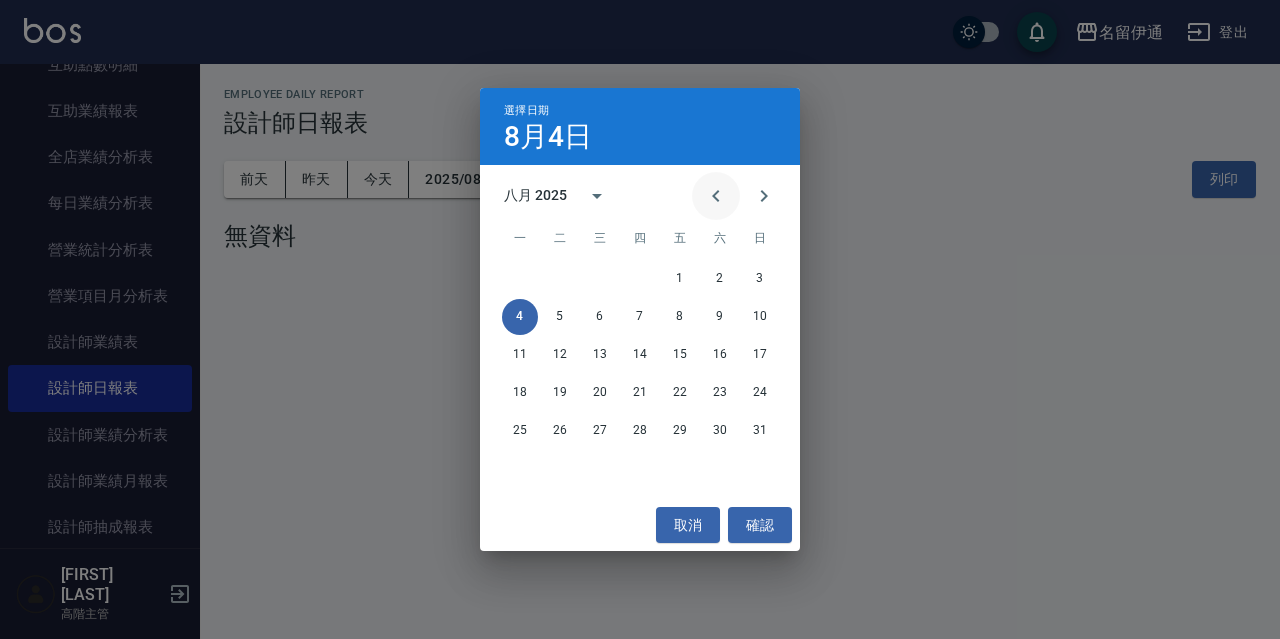 click 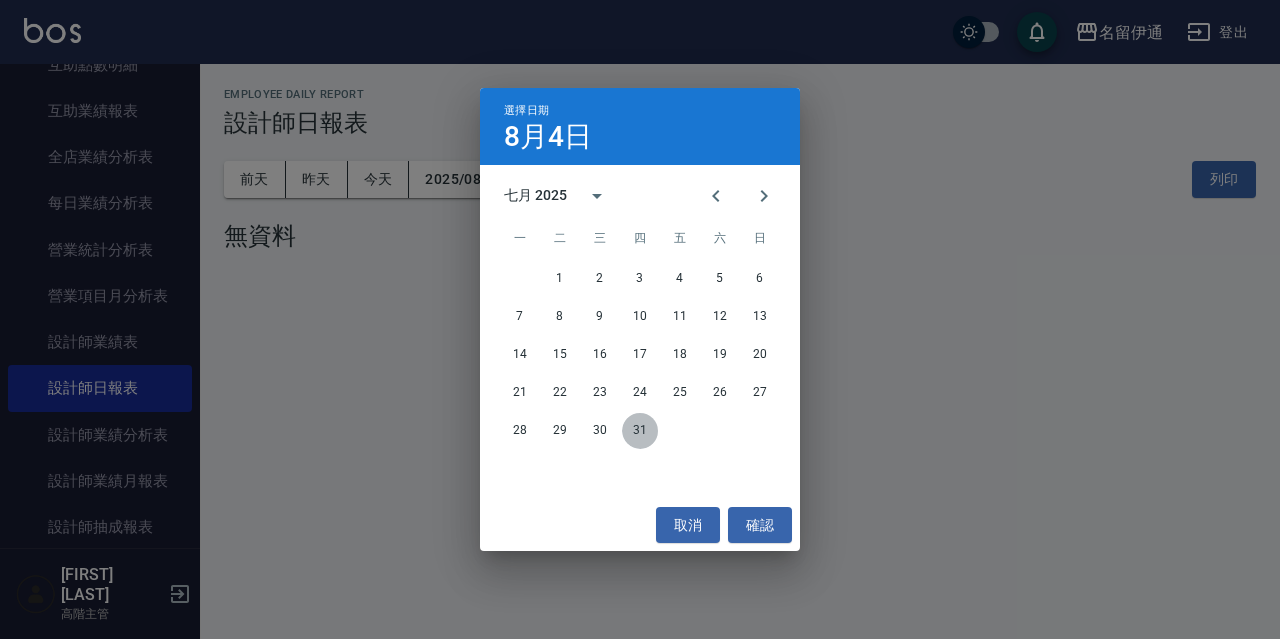 click on "31" at bounding box center (640, 431) 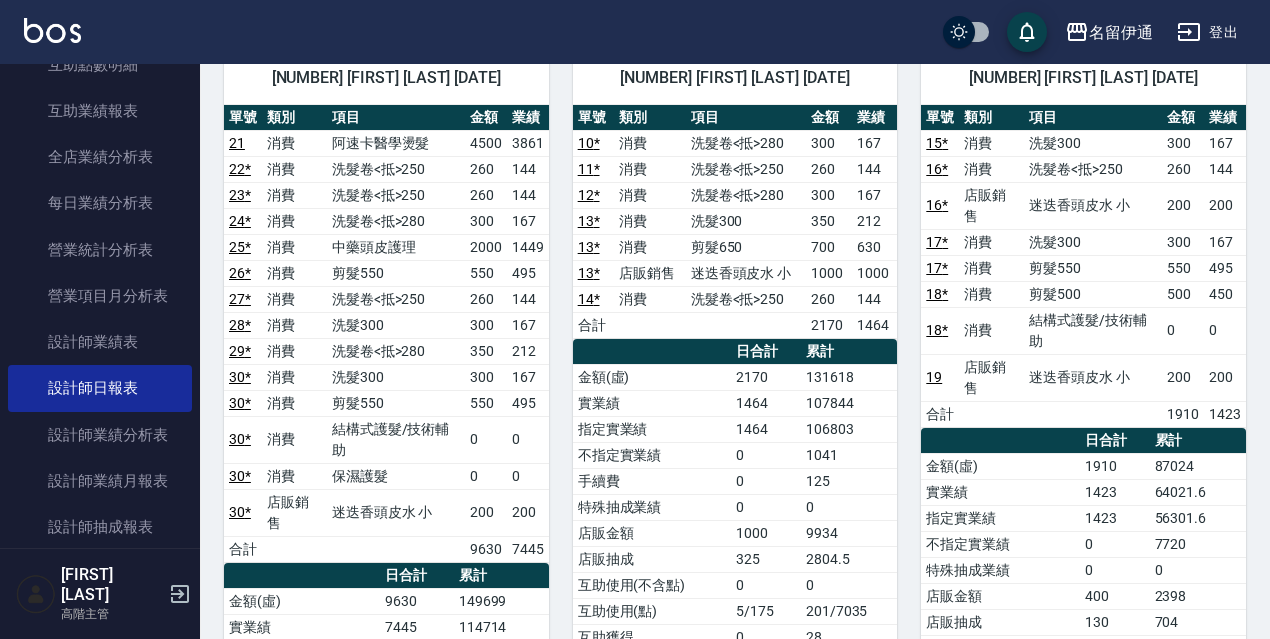 scroll, scrollTop: 143, scrollLeft: 0, axis: vertical 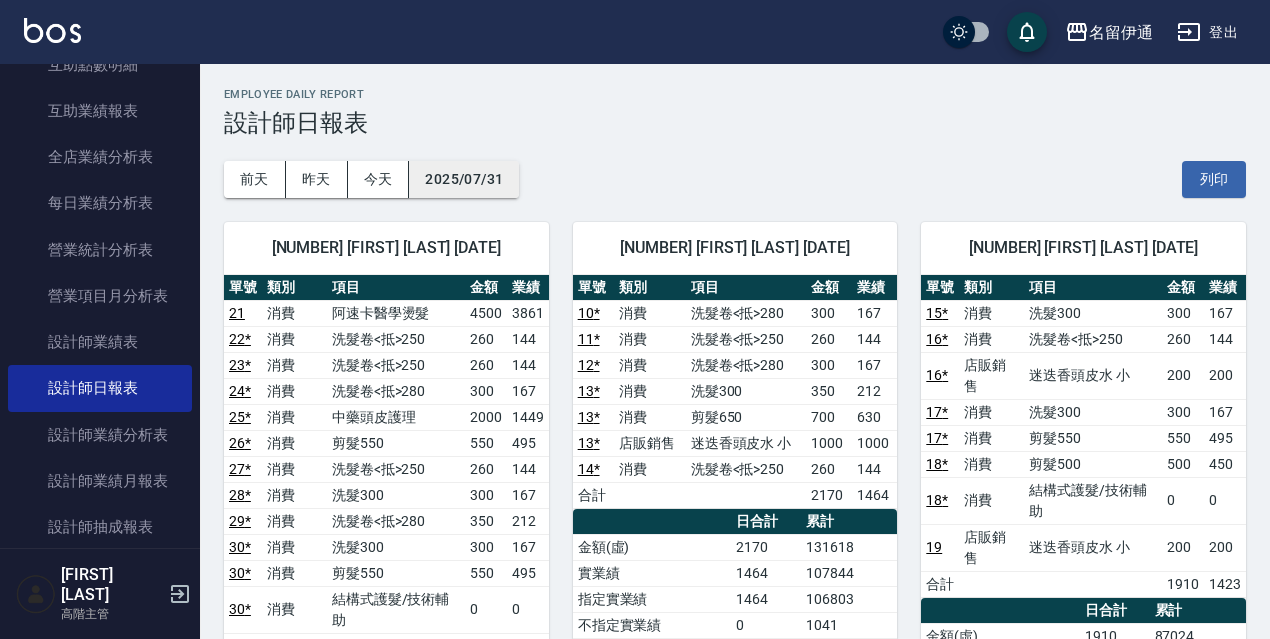 click on "2025/07/31" at bounding box center [464, 179] 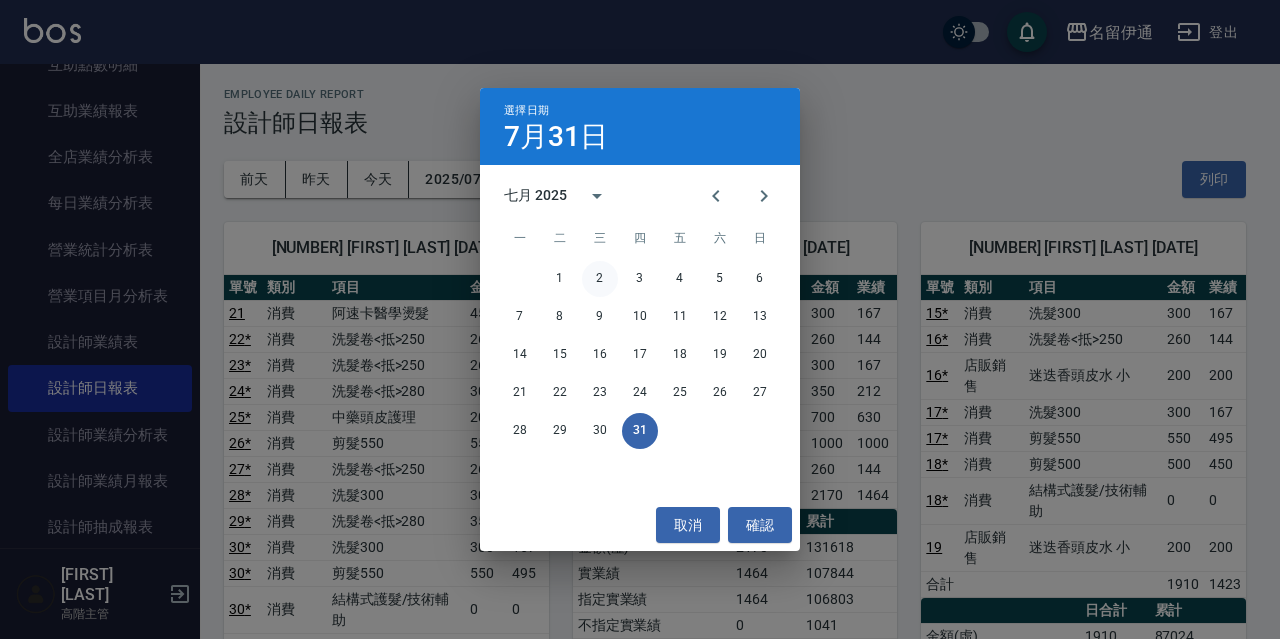 click on "2" at bounding box center [600, 279] 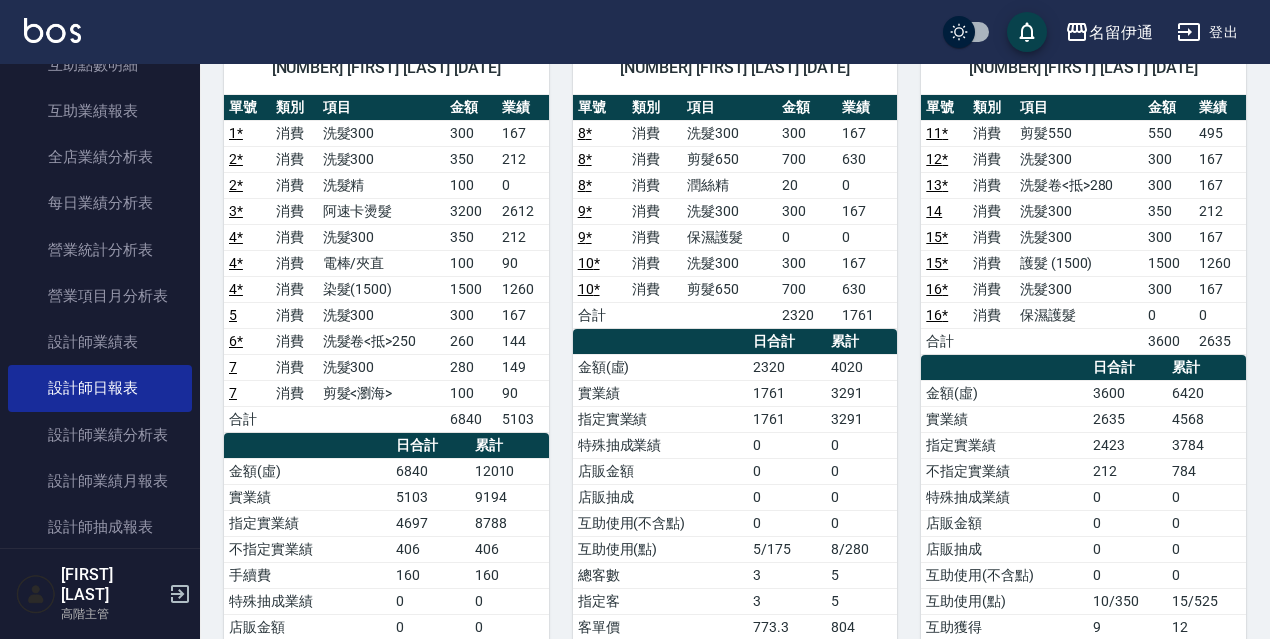 scroll, scrollTop: 0, scrollLeft: 0, axis: both 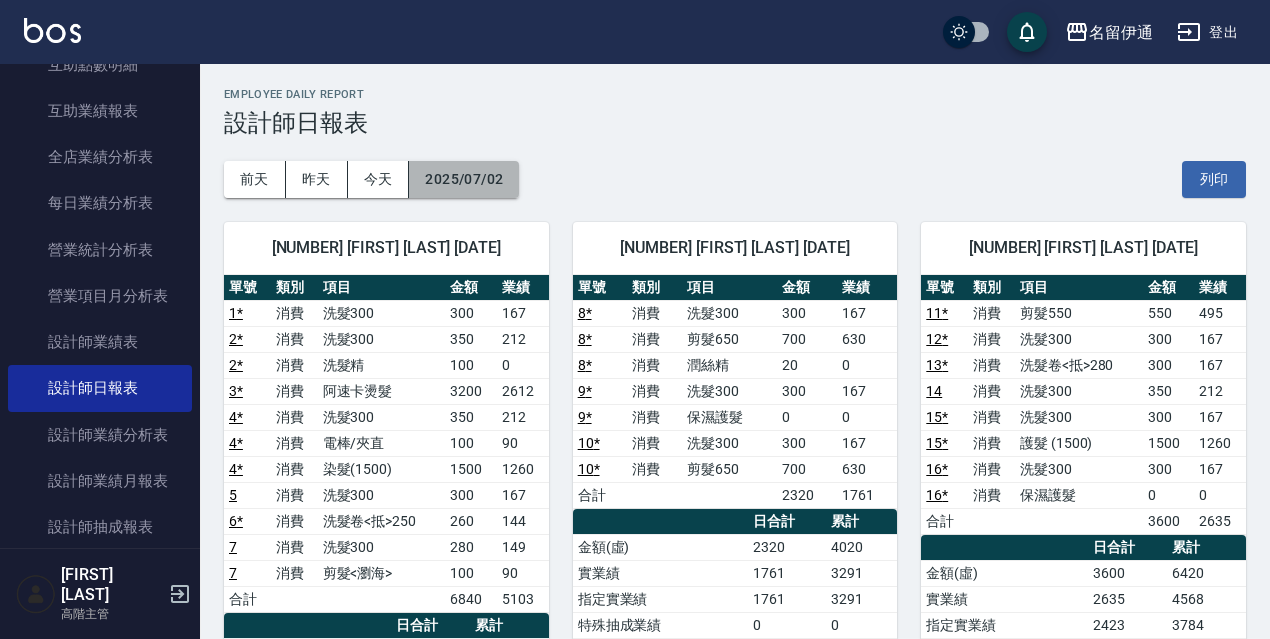 click on "2025/07/02" at bounding box center (464, 179) 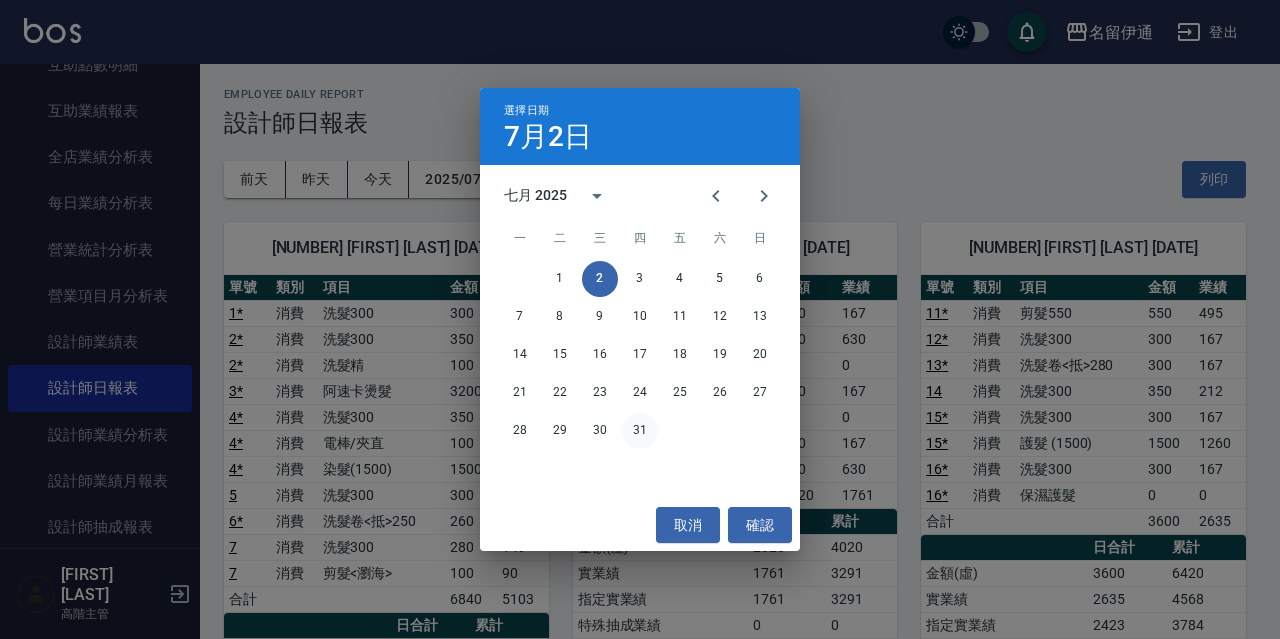 click on "31" at bounding box center [640, 431] 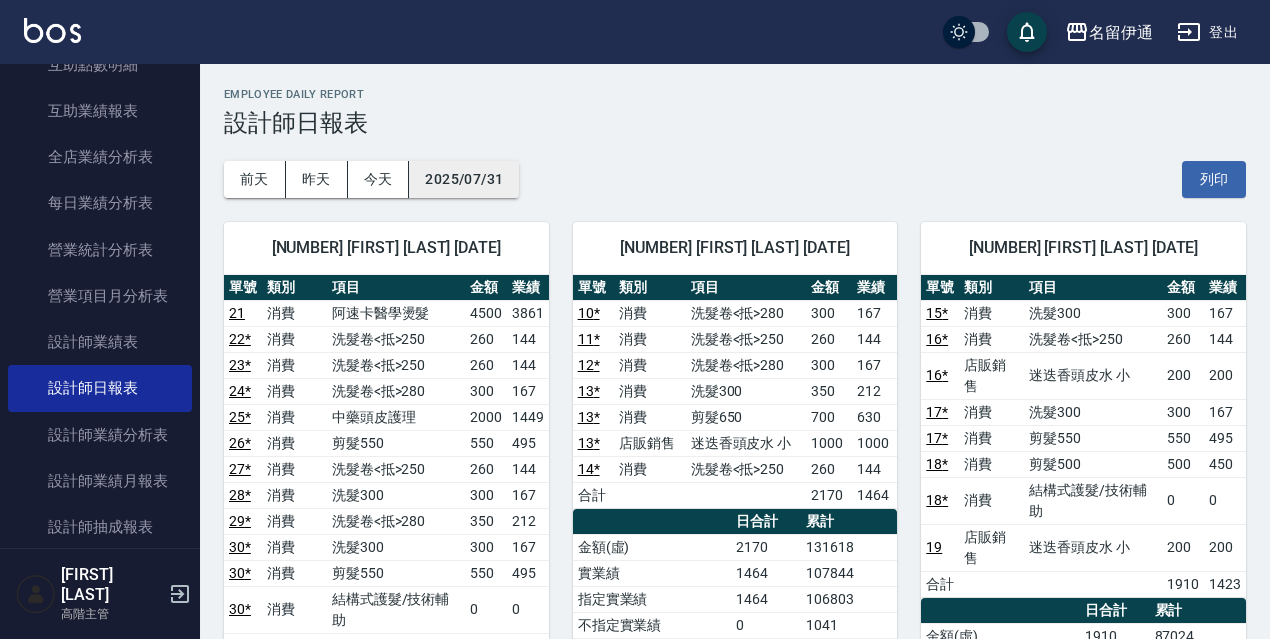 click on "2025/07/31" at bounding box center [464, 179] 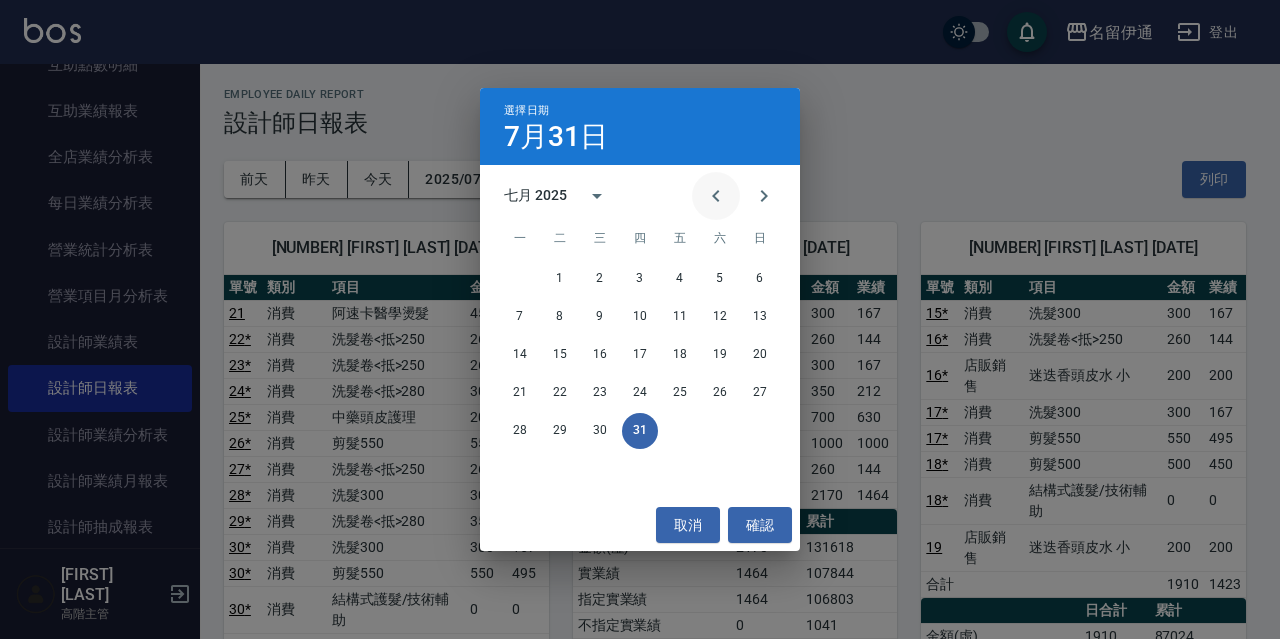 click 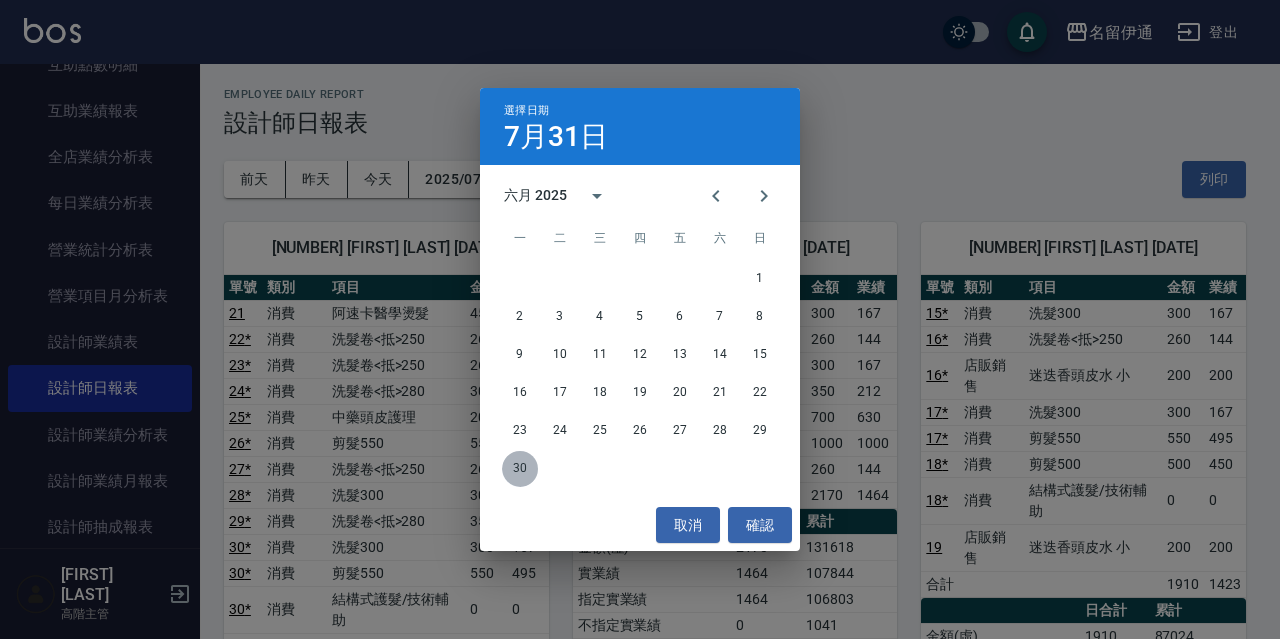 click on "30" at bounding box center [520, 469] 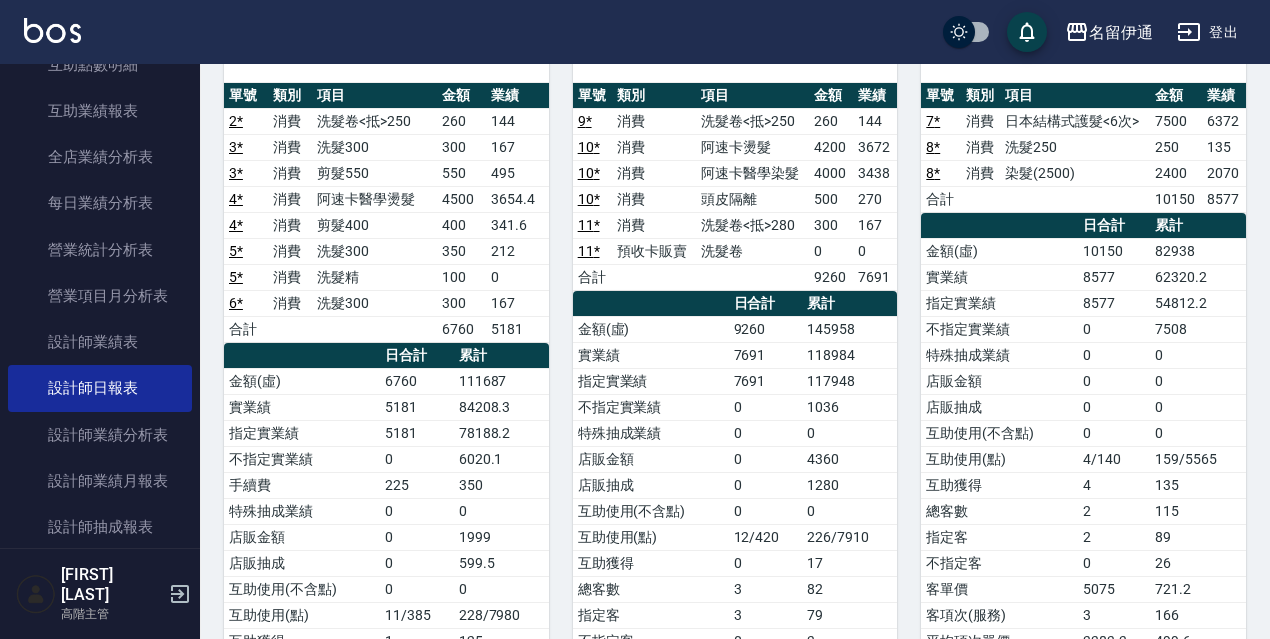 scroll, scrollTop: 0, scrollLeft: 0, axis: both 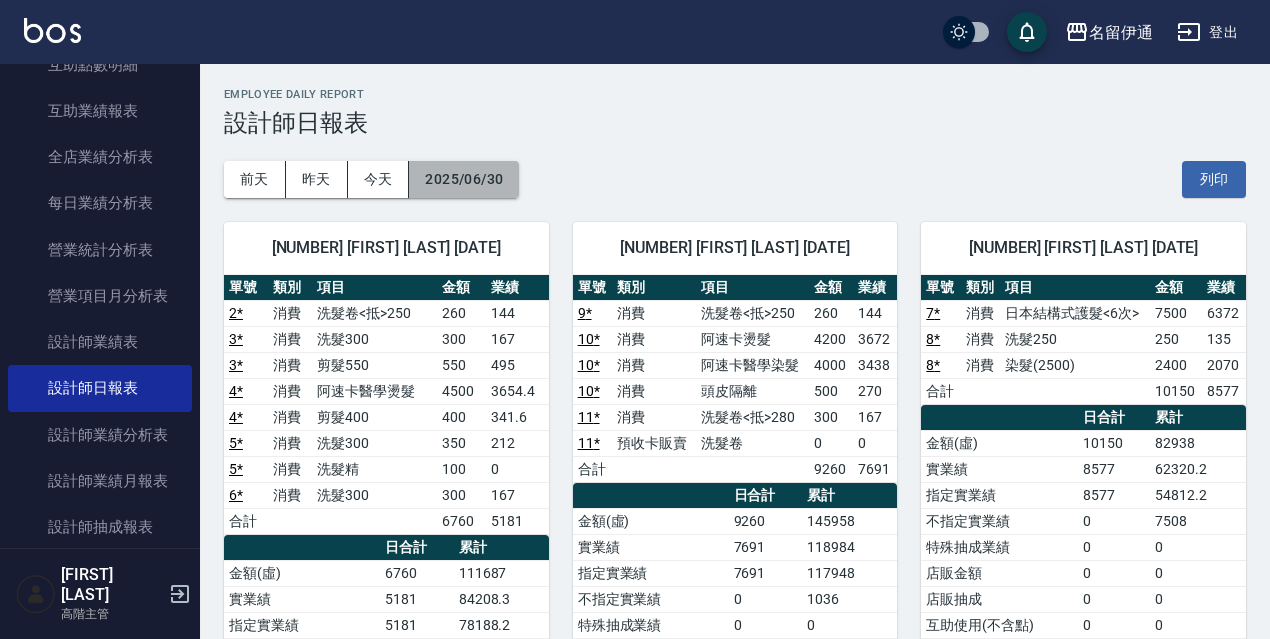 click on "2025/06/30" at bounding box center [464, 179] 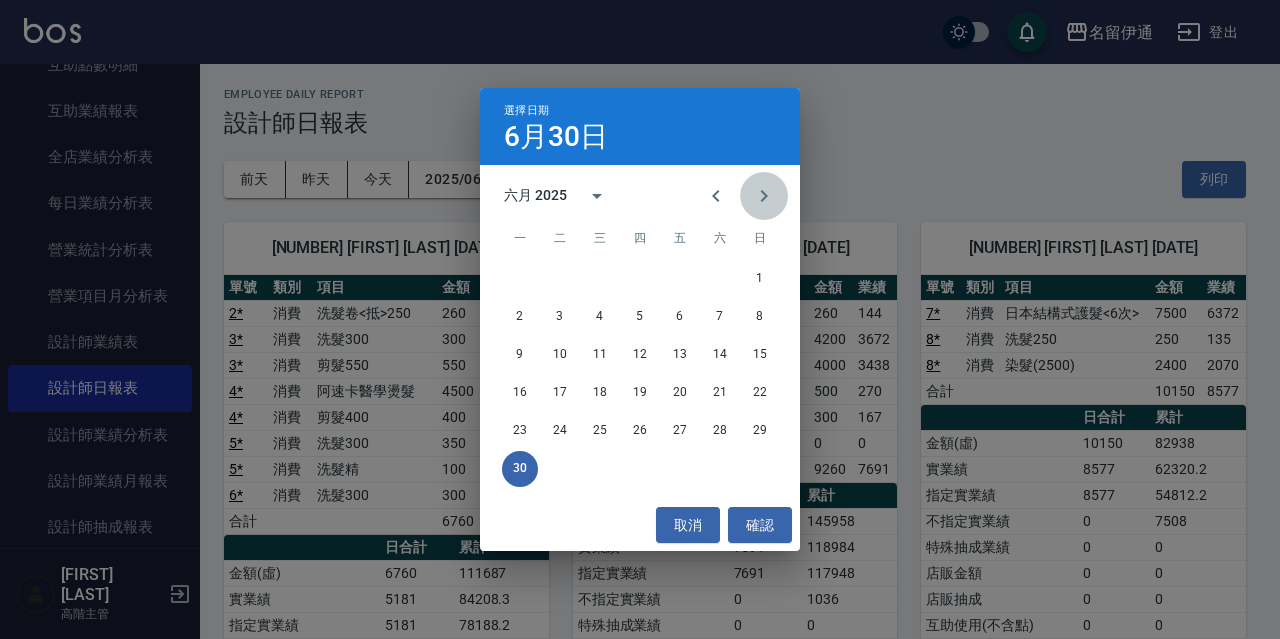 click 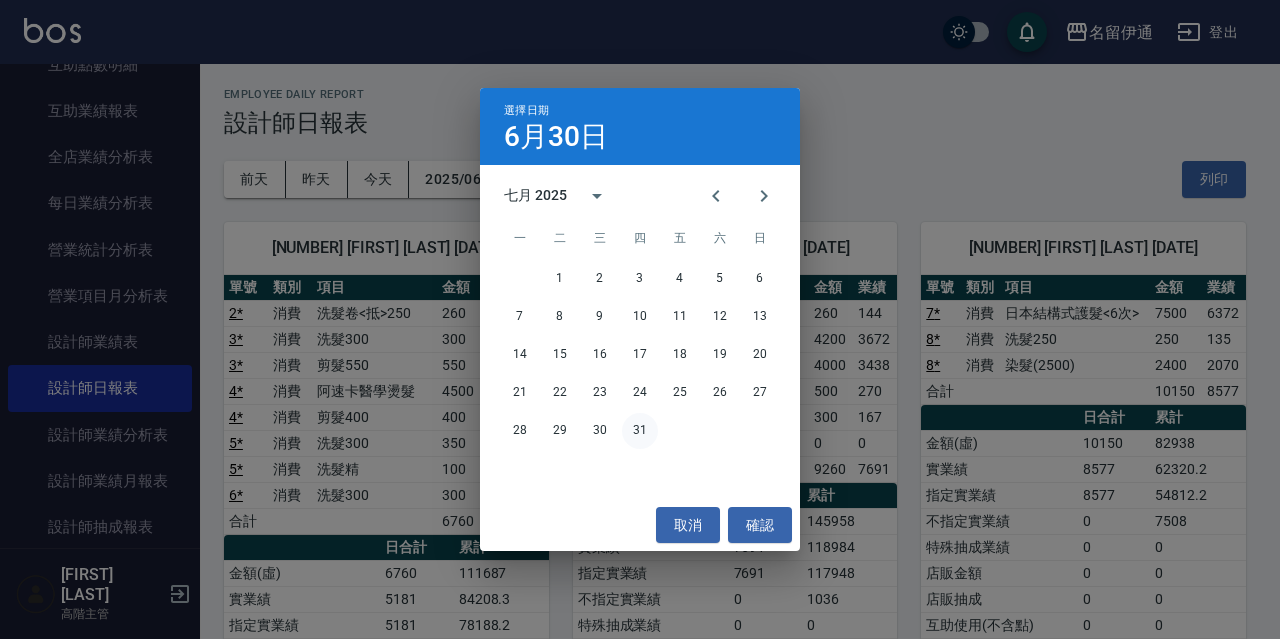 click on "31" at bounding box center [640, 431] 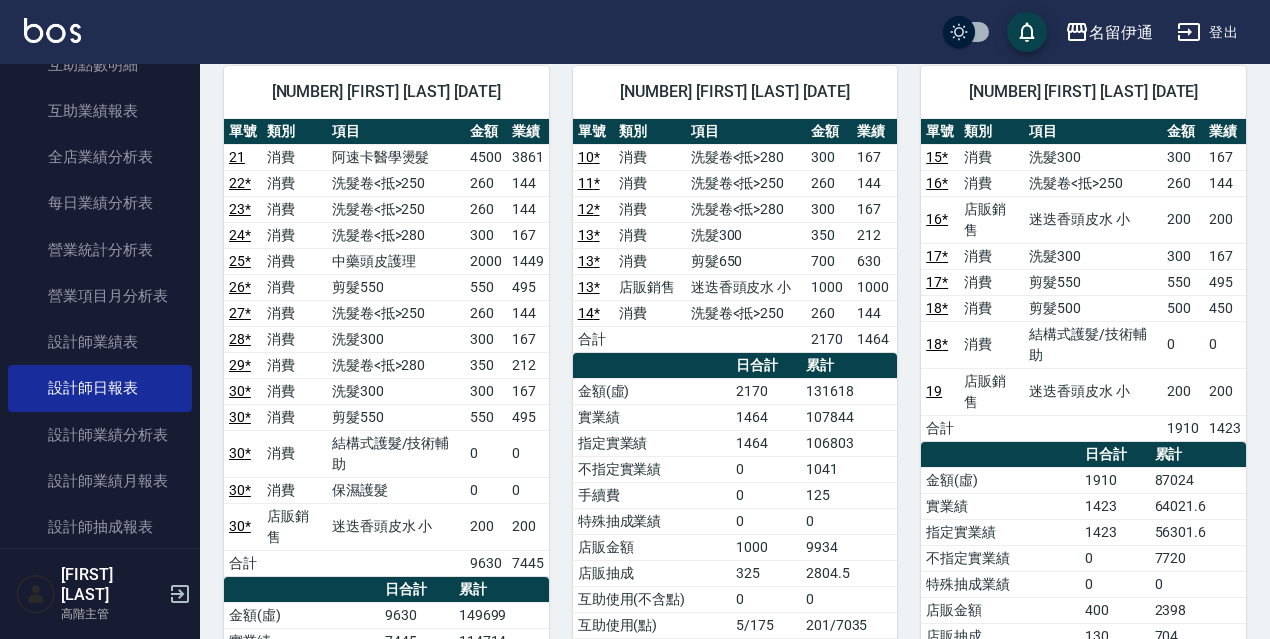 scroll, scrollTop: 165, scrollLeft: 0, axis: vertical 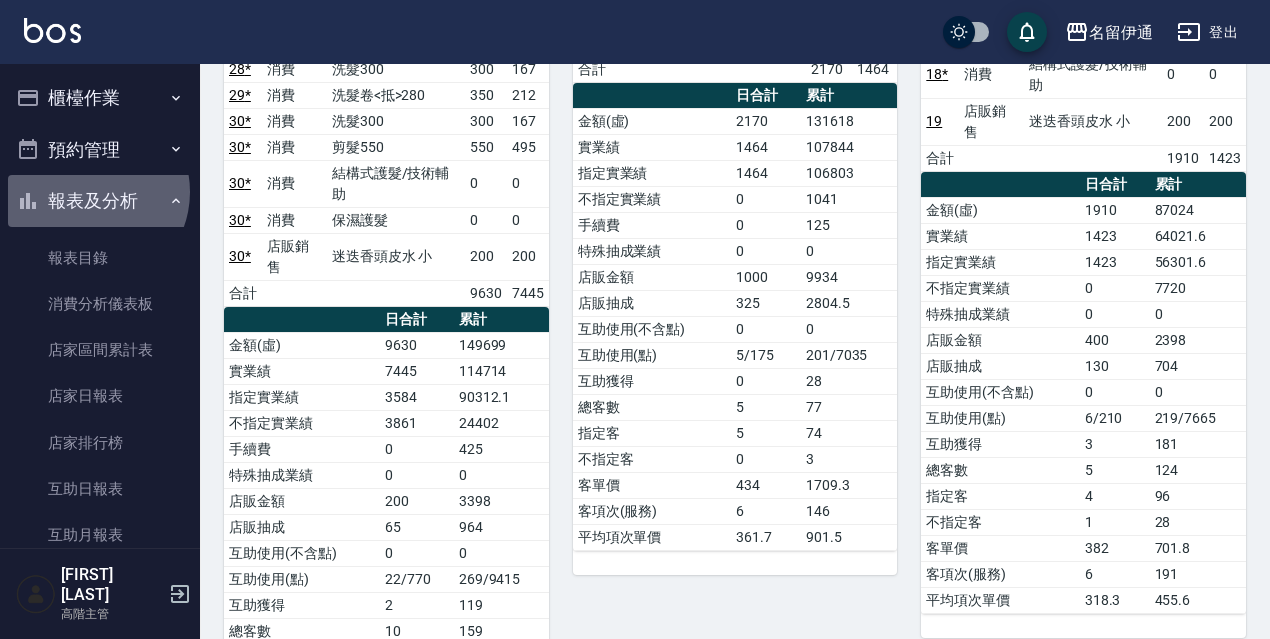 click on "報表及分析" at bounding box center [100, 201] 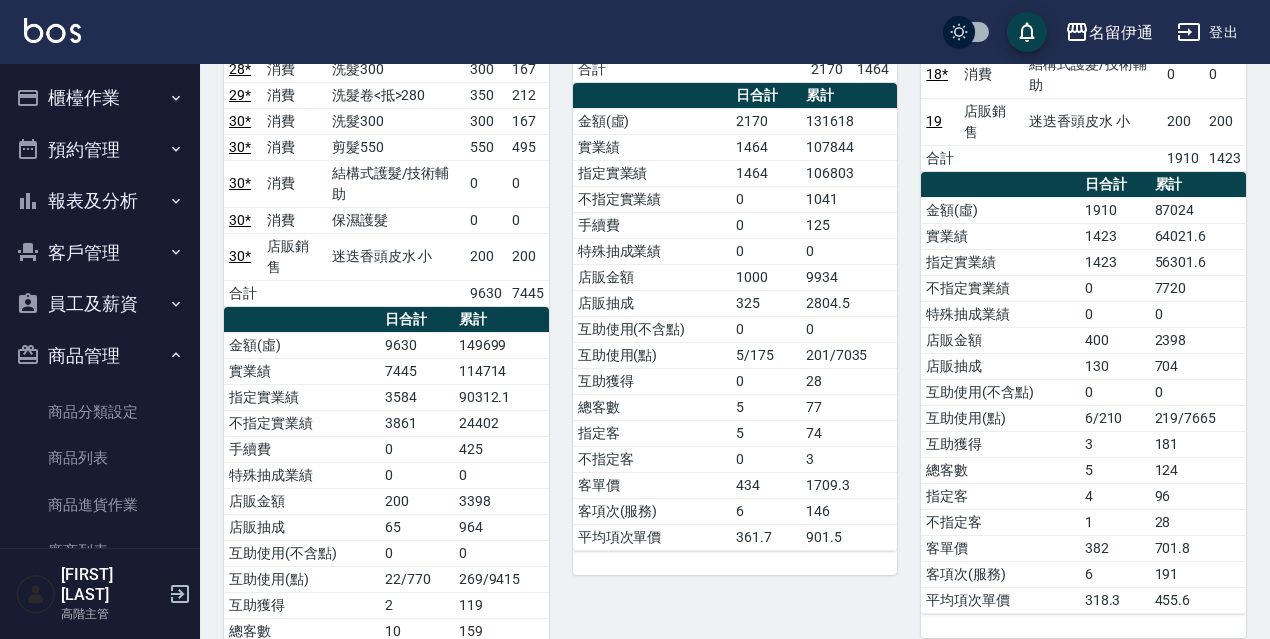 click on "櫃檯作業" at bounding box center [100, 98] 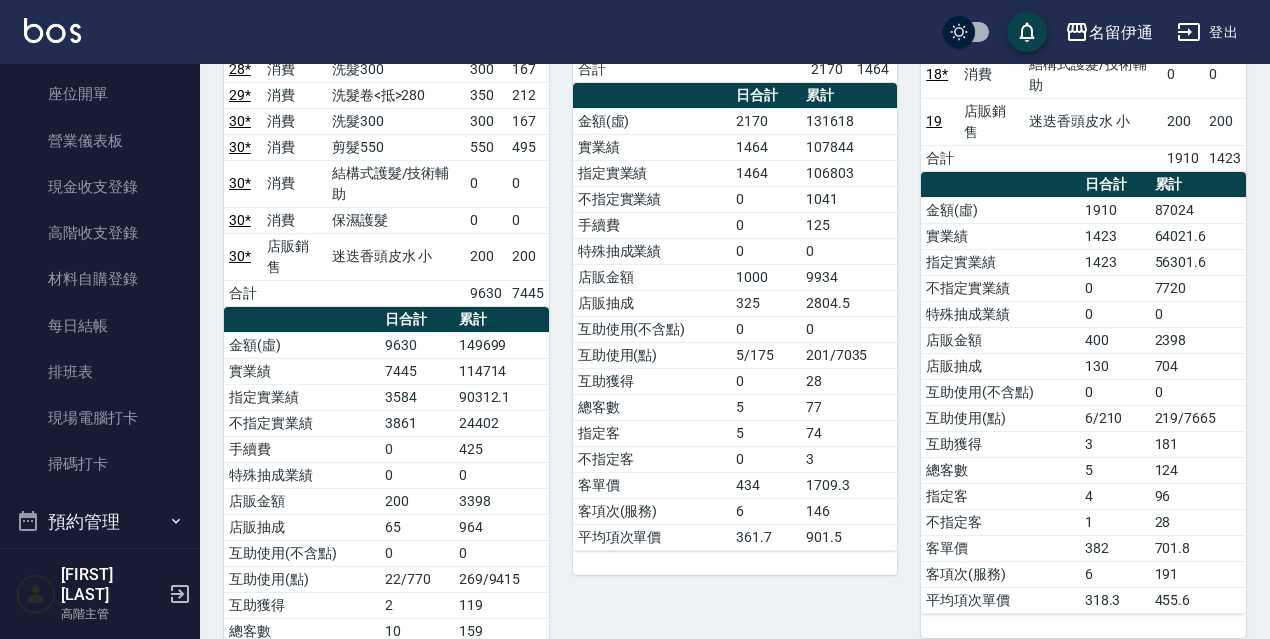 scroll, scrollTop: 209, scrollLeft: 0, axis: vertical 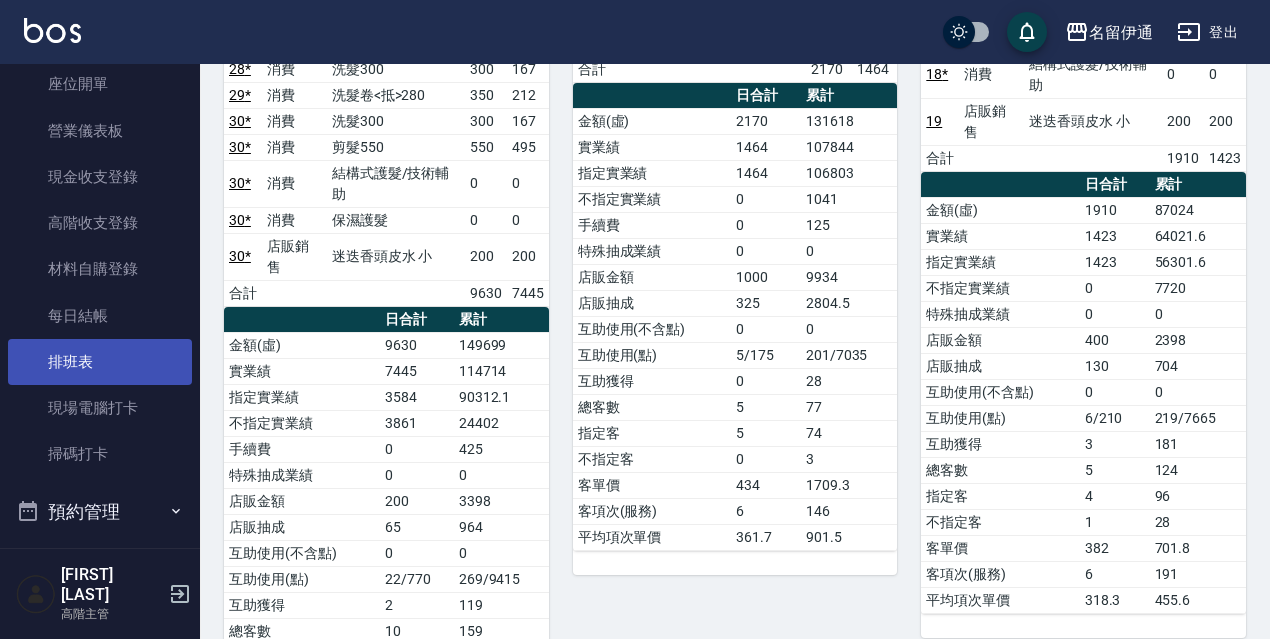 click on "排班表" at bounding box center [100, 362] 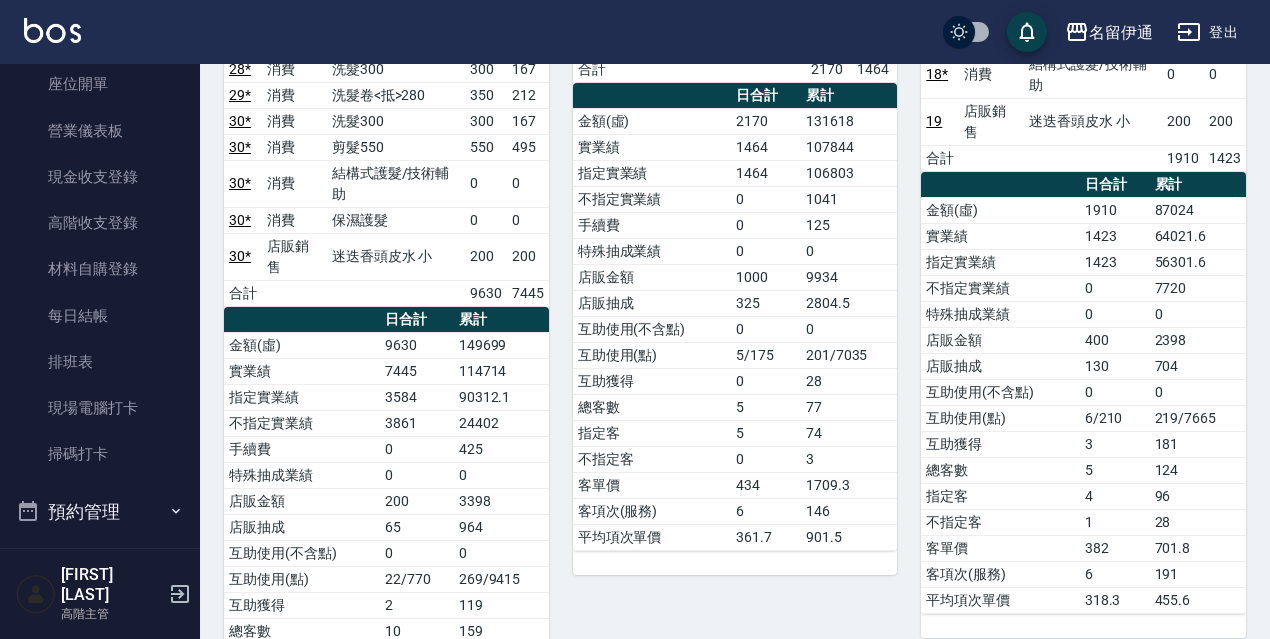 scroll, scrollTop: 0, scrollLeft: 0, axis: both 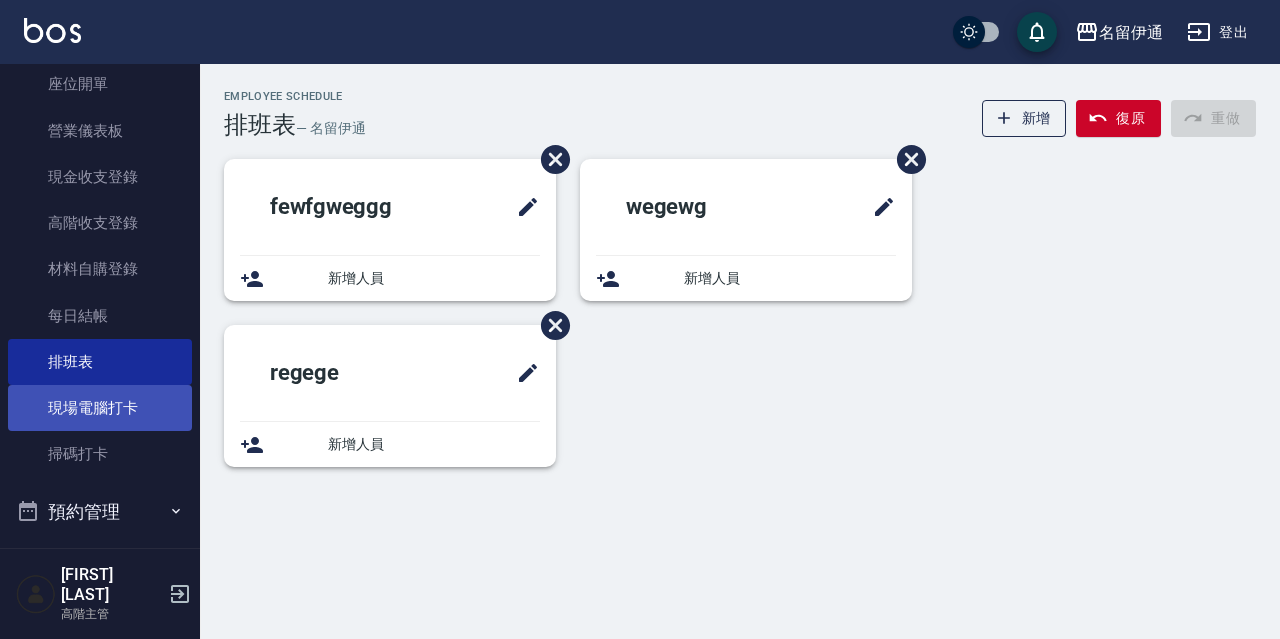click on "現場電腦打卡" at bounding box center [100, 408] 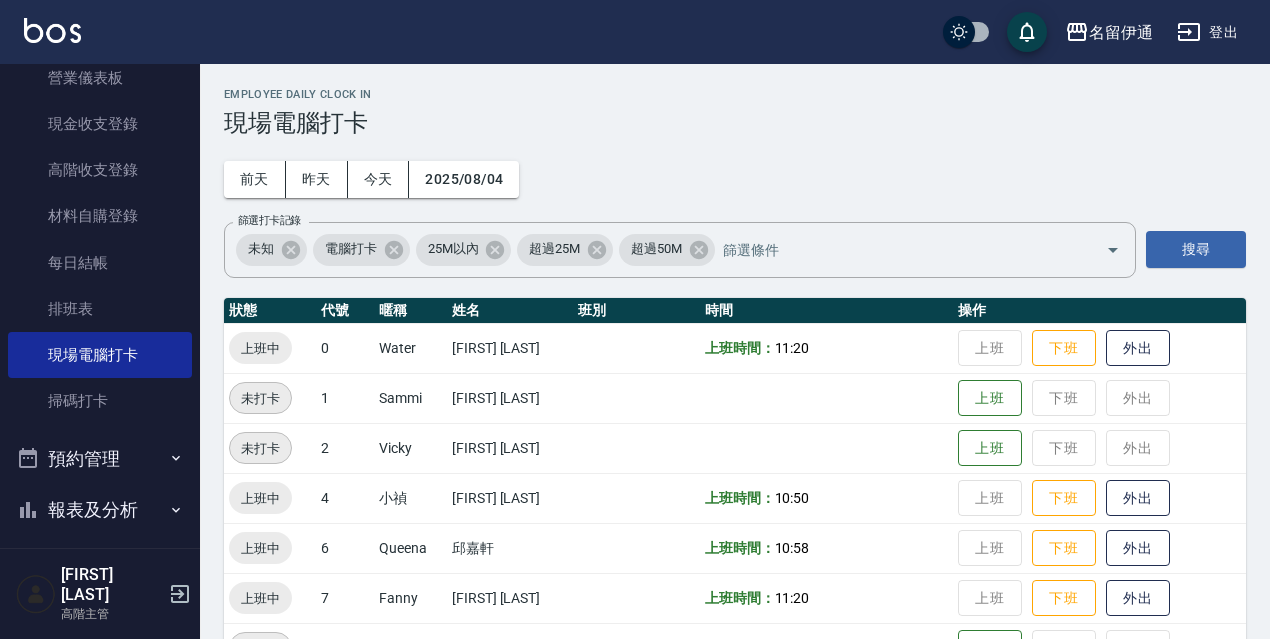 scroll, scrollTop: 272, scrollLeft: 0, axis: vertical 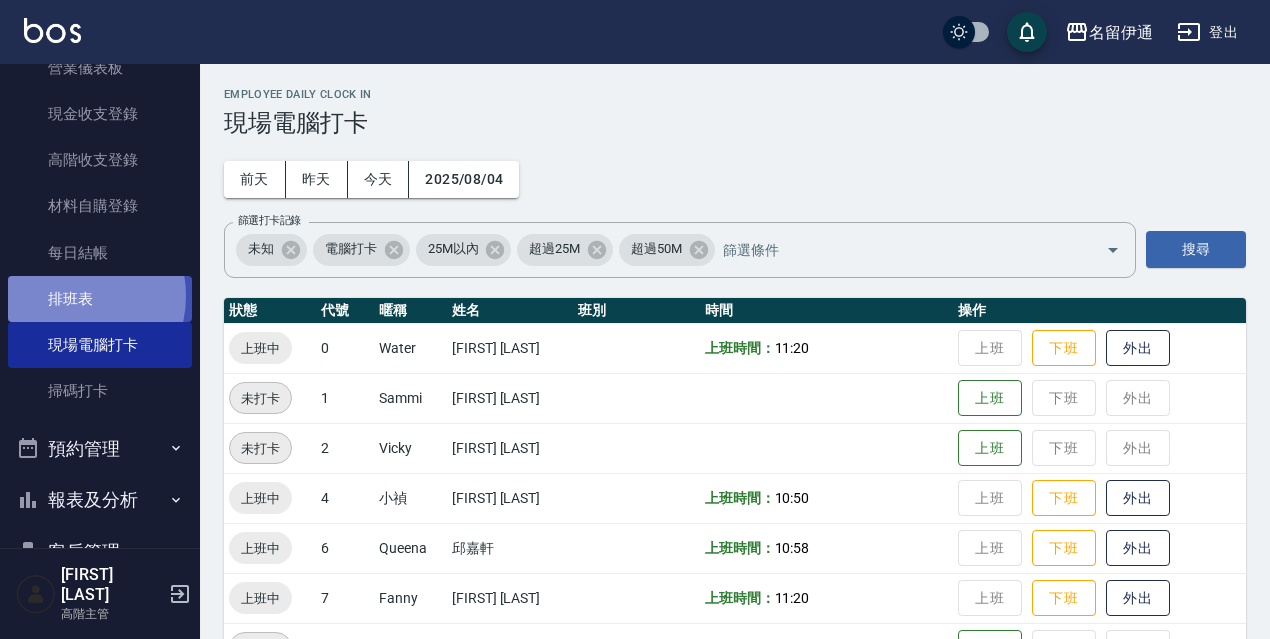 click on "排班表" at bounding box center [100, 299] 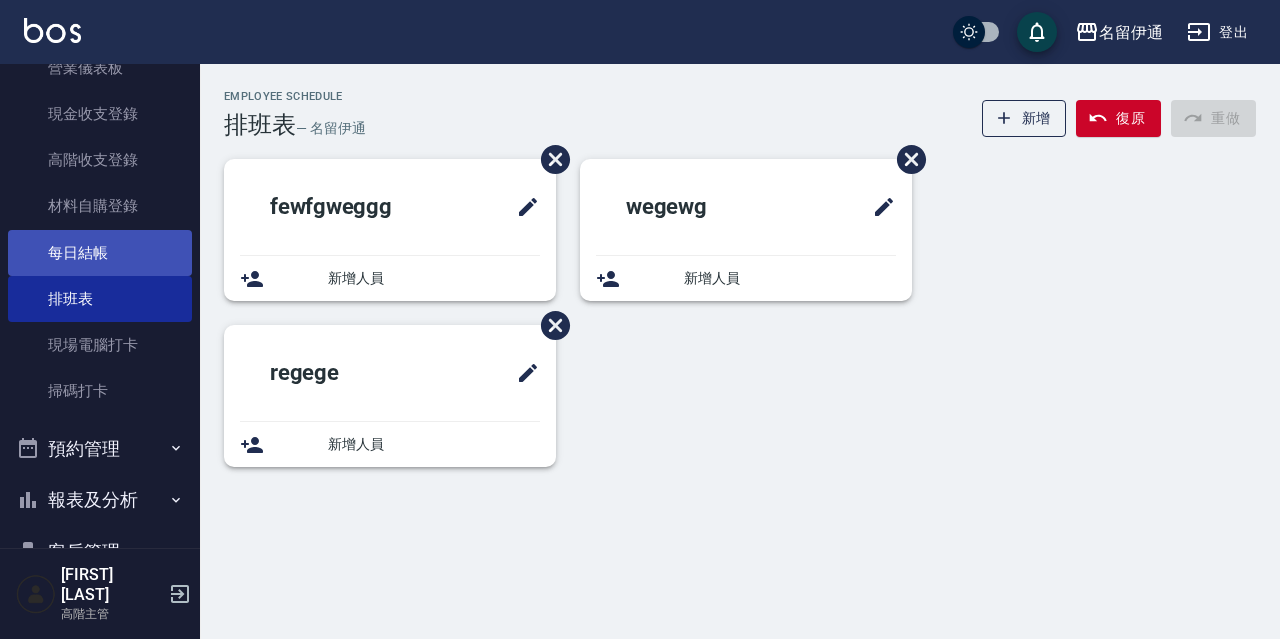 click on "每日結帳" at bounding box center (100, 253) 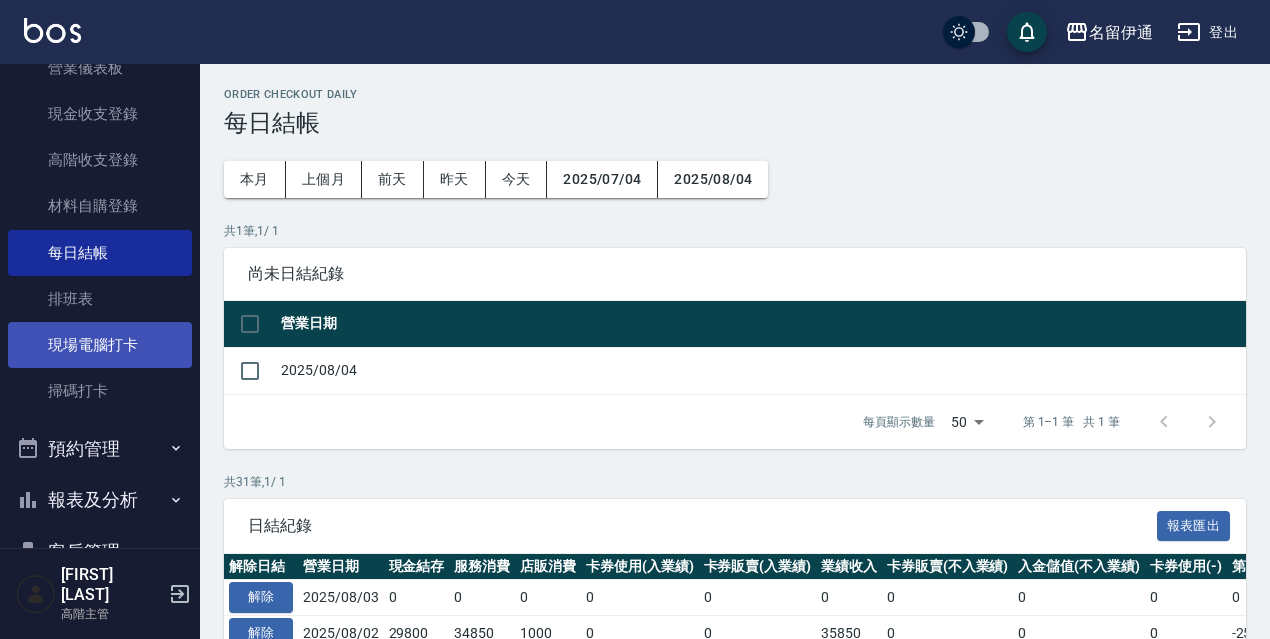 click on "現場電腦打卡" at bounding box center [100, 345] 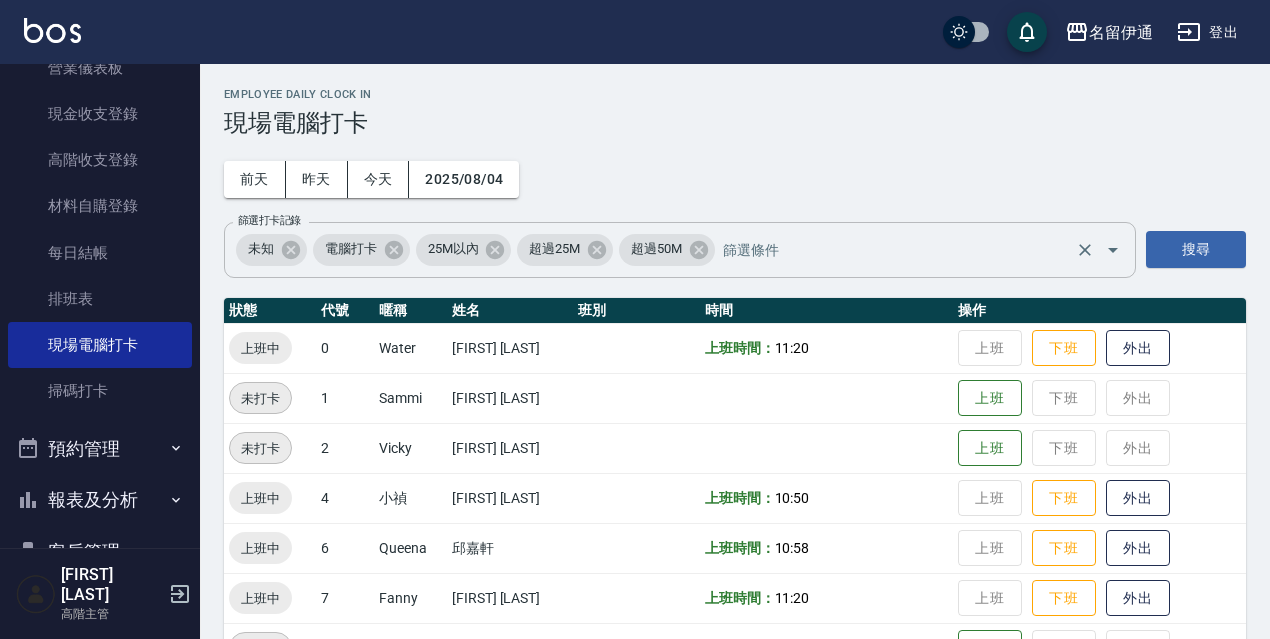 click 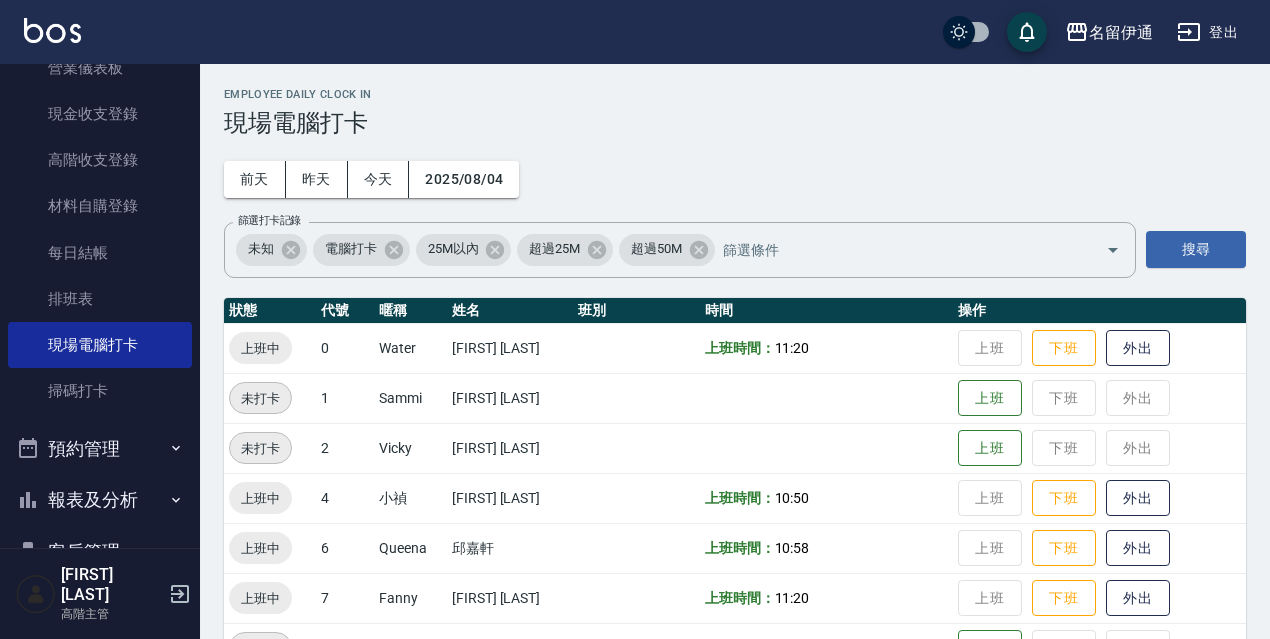 click on "現場電腦打卡" at bounding box center (735, 123) 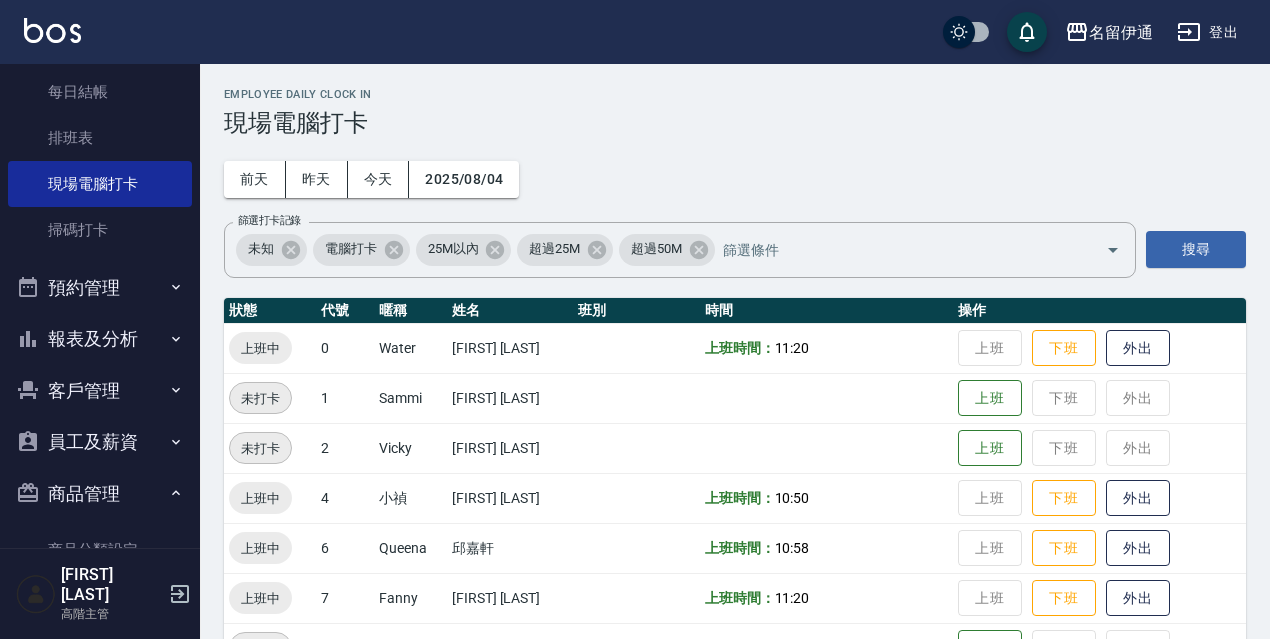 scroll, scrollTop: 471, scrollLeft: 0, axis: vertical 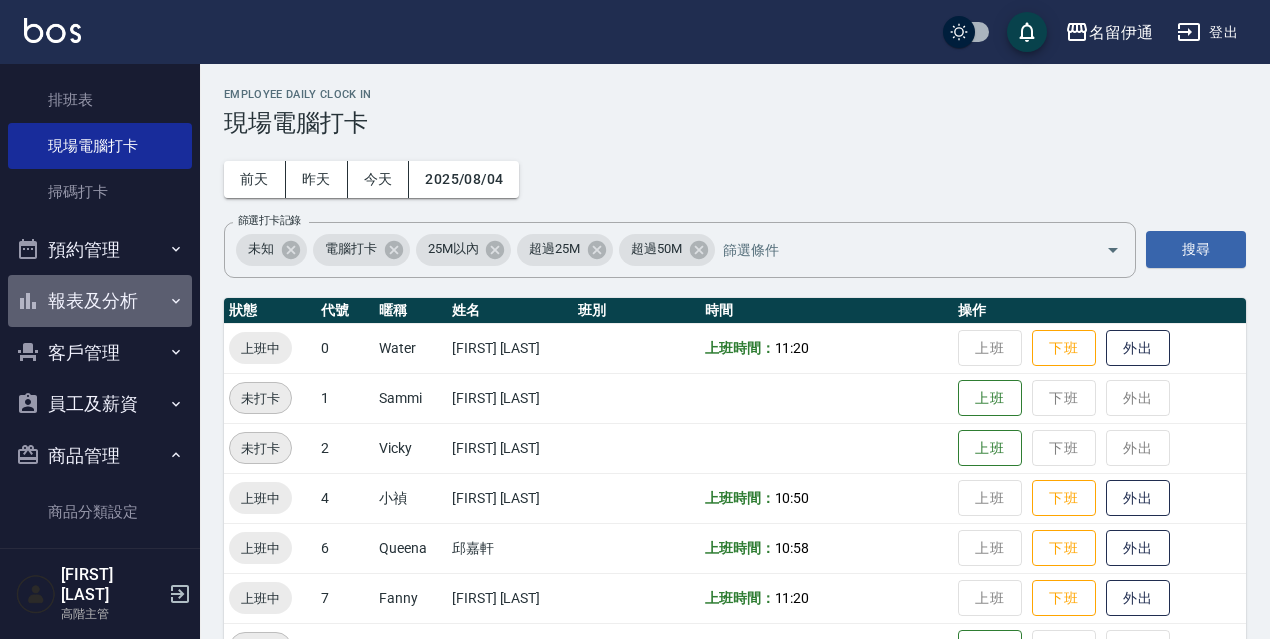 click on "報表及分析" at bounding box center [100, 301] 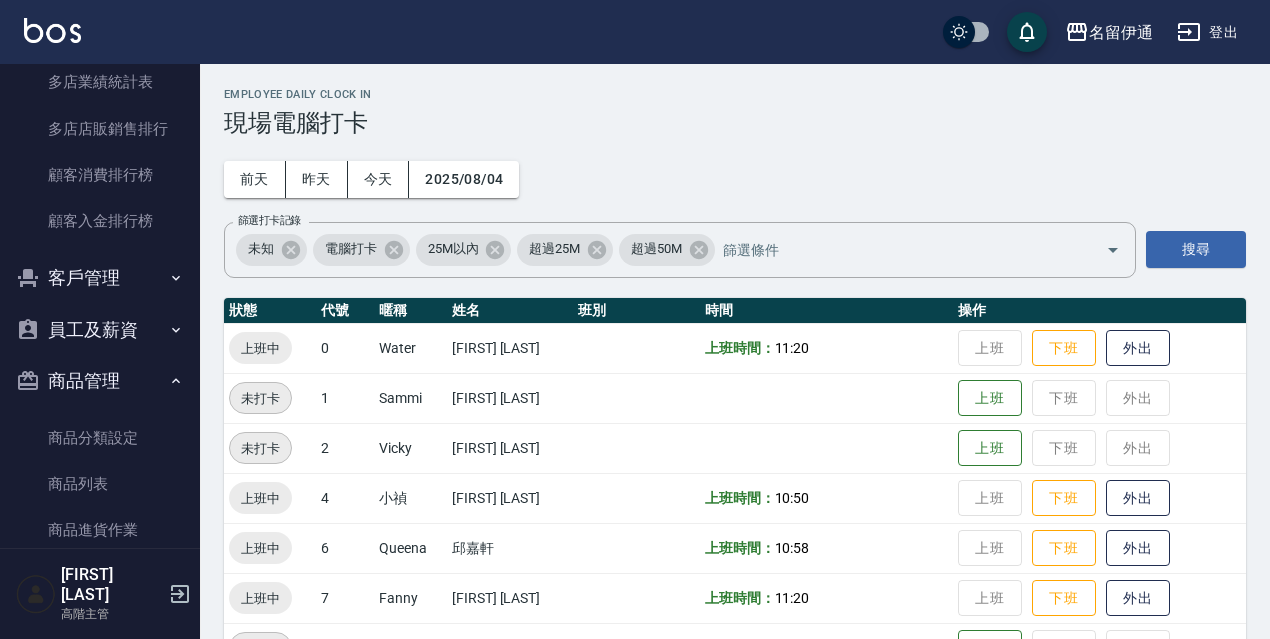 scroll, scrollTop: 2570, scrollLeft: 0, axis: vertical 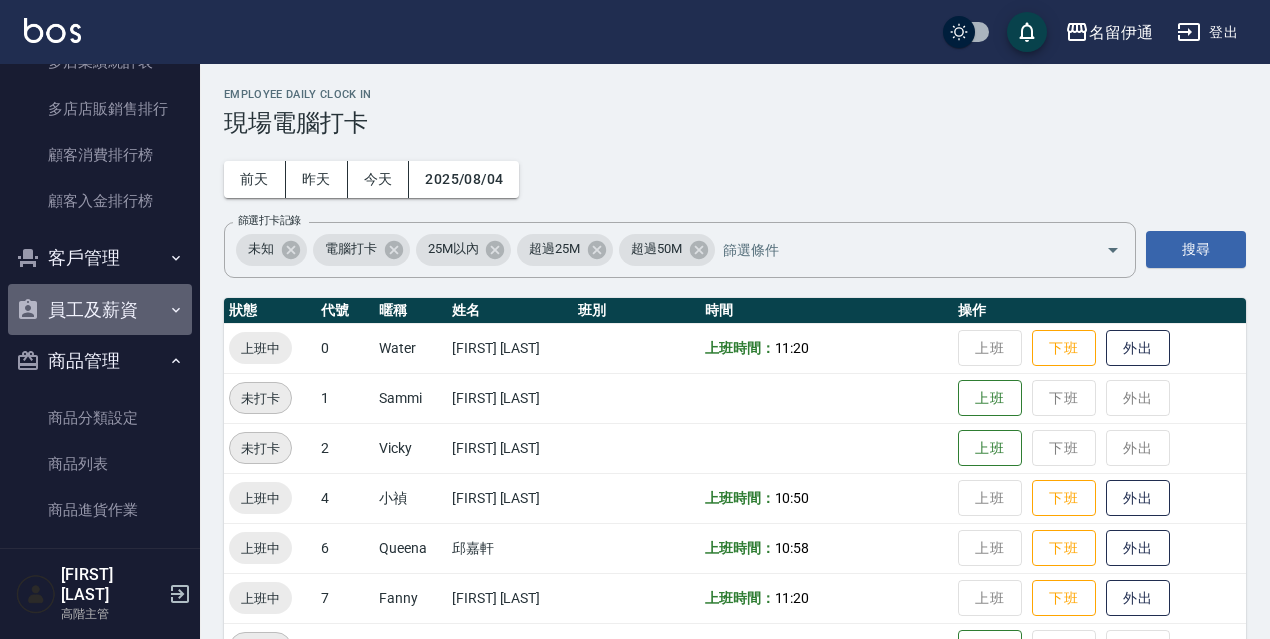 click on "員工及薪資" at bounding box center (100, 310) 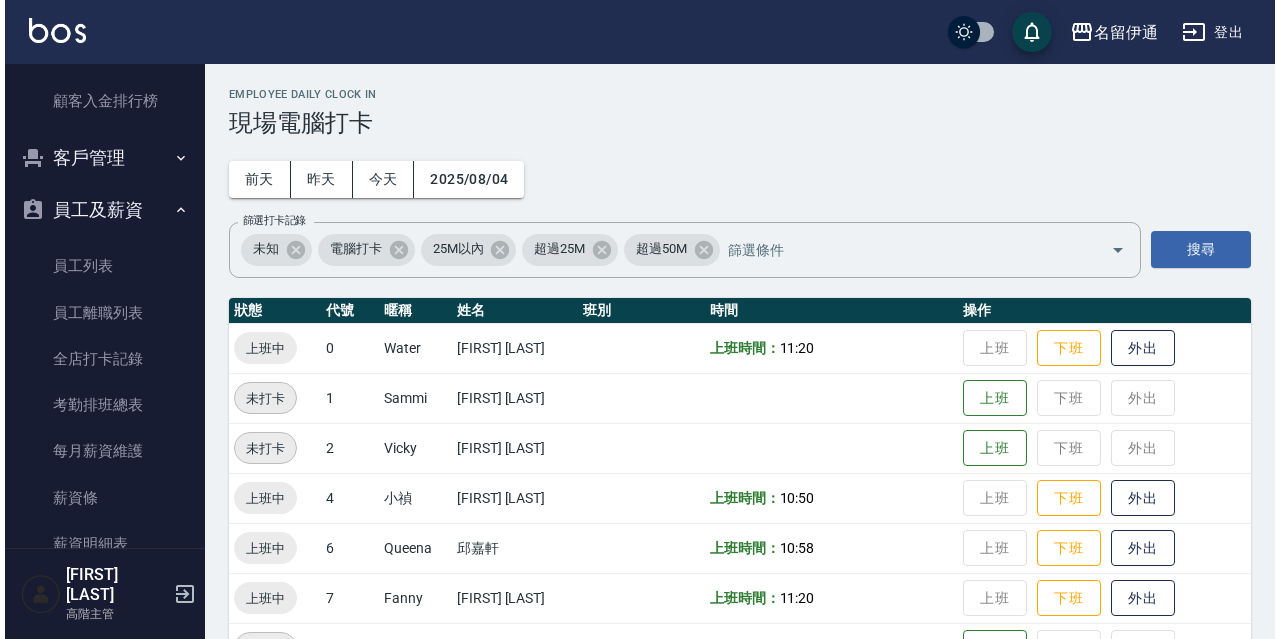 scroll, scrollTop: 2707, scrollLeft: 0, axis: vertical 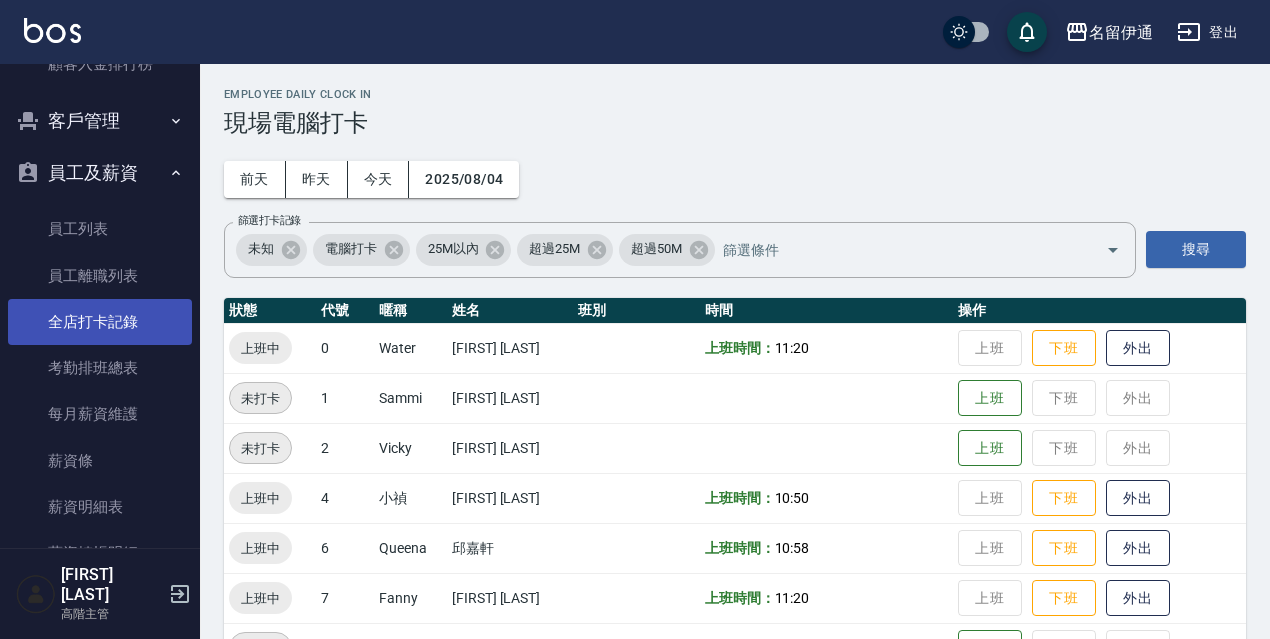 click on "全店打卡記錄" at bounding box center (100, 322) 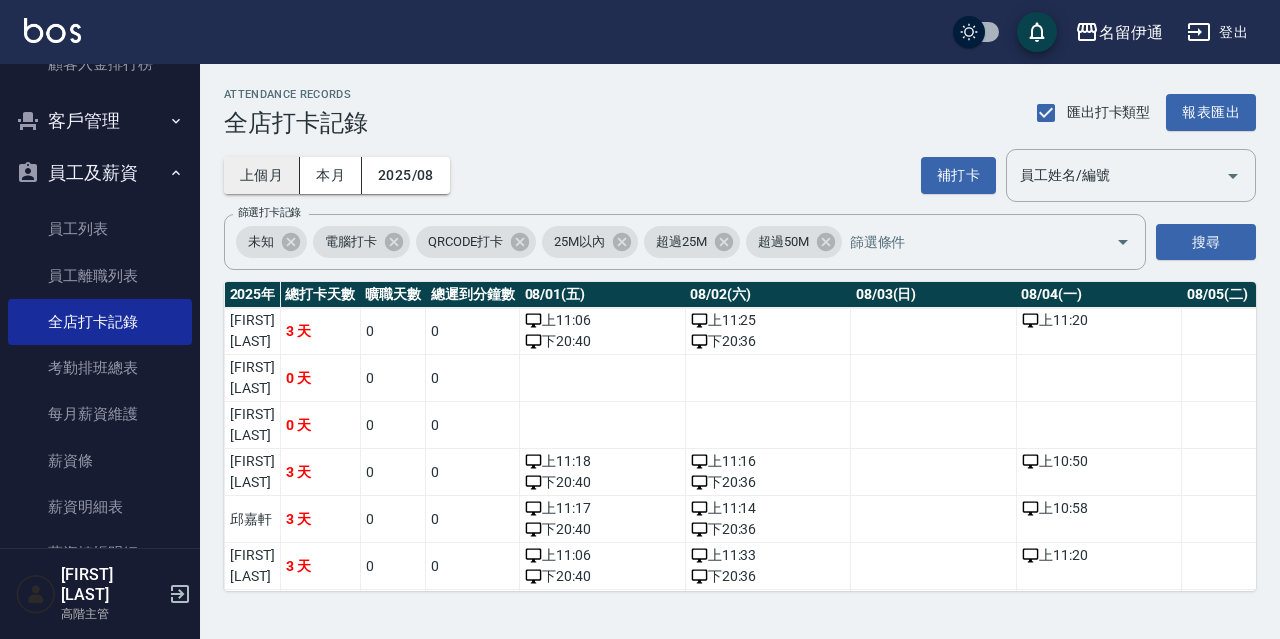 click on "上個月" at bounding box center (262, 175) 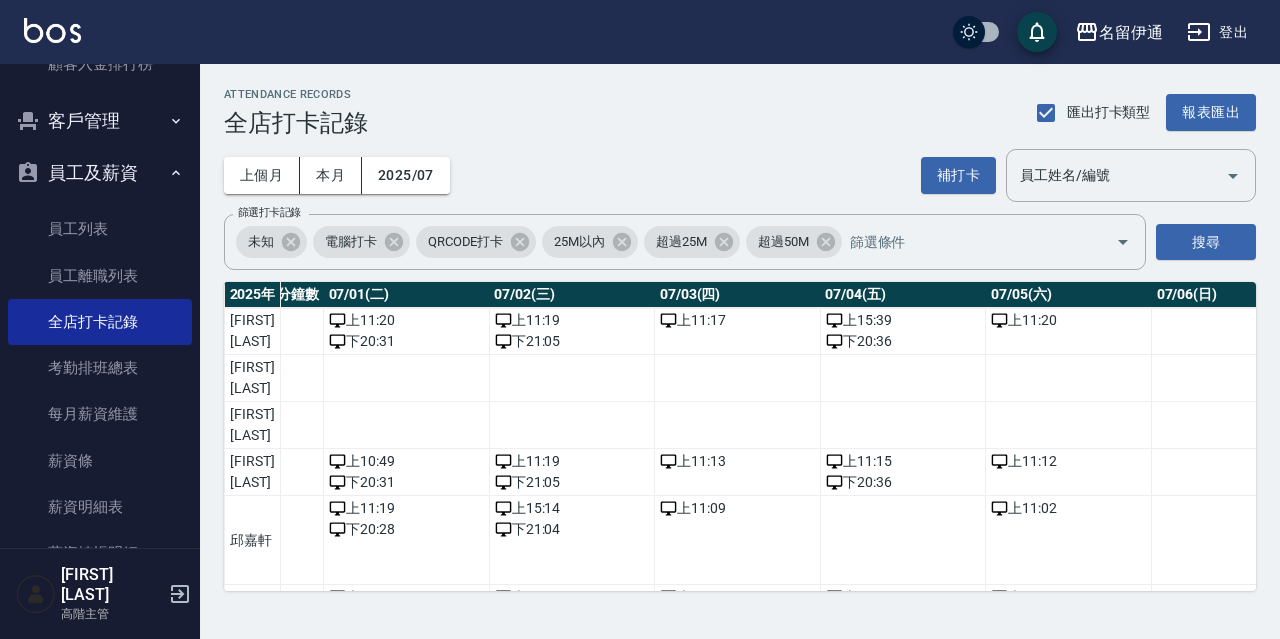 scroll, scrollTop: 0, scrollLeft: 207, axis: horizontal 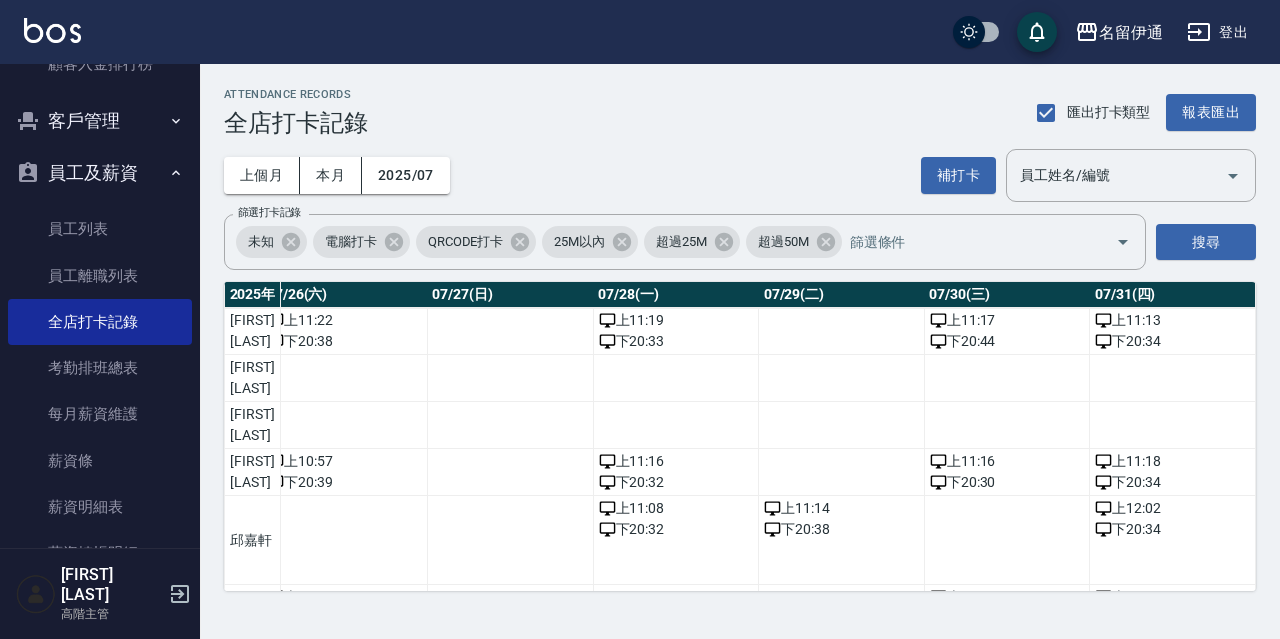 click on "員工及薪資" at bounding box center (100, 173) 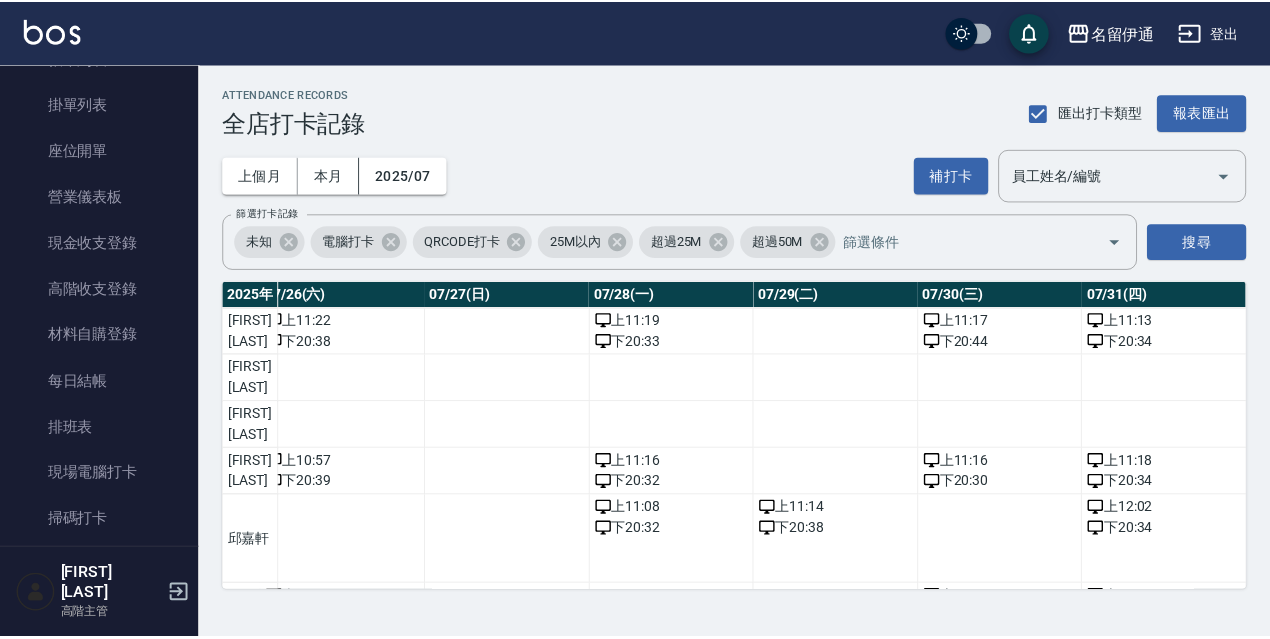 scroll, scrollTop: 144, scrollLeft: 0, axis: vertical 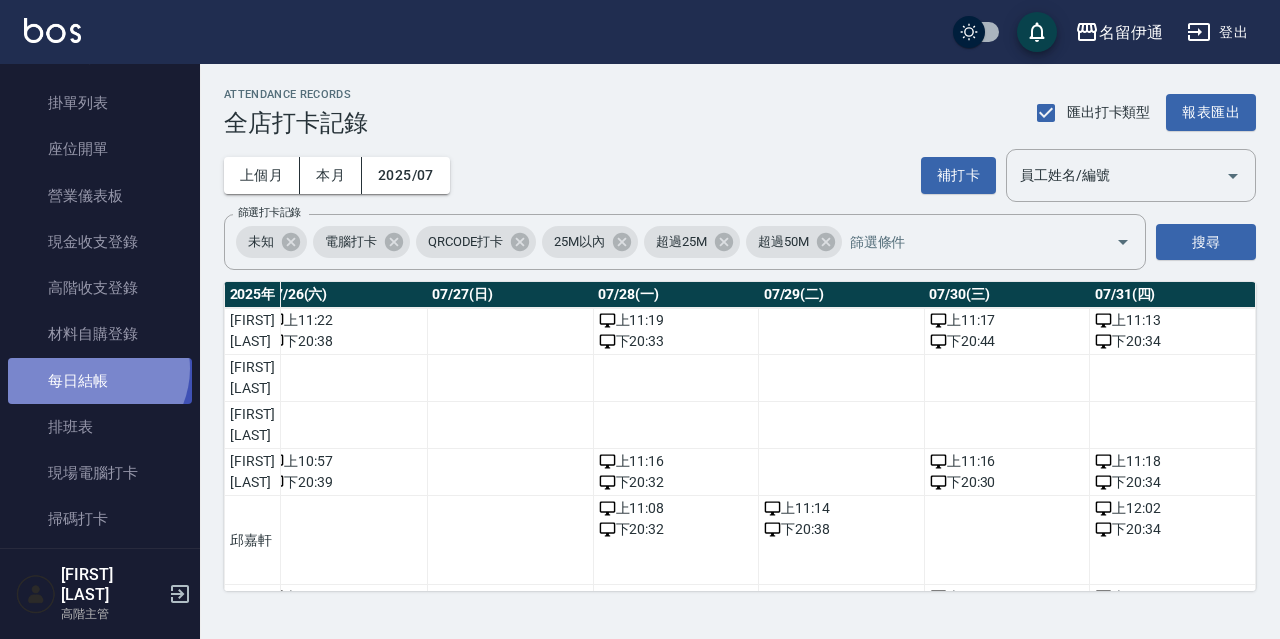 click on "每日結帳" at bounding box center (100, 381) 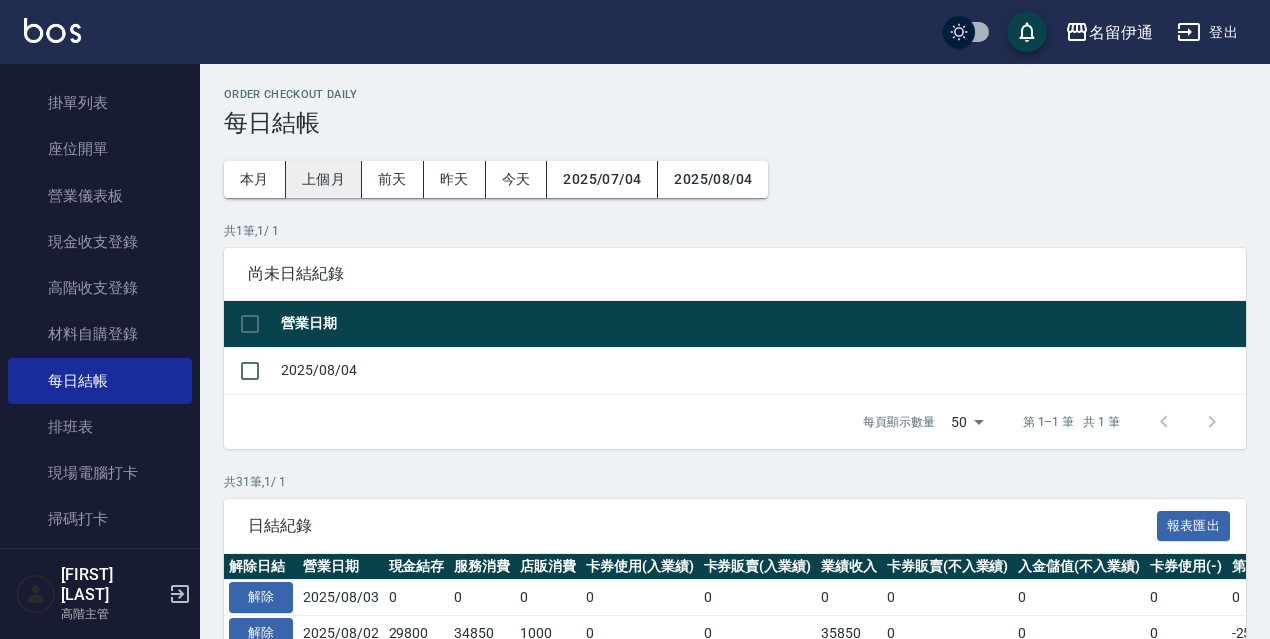 click on "上個月" at bounding box center [324, 179] 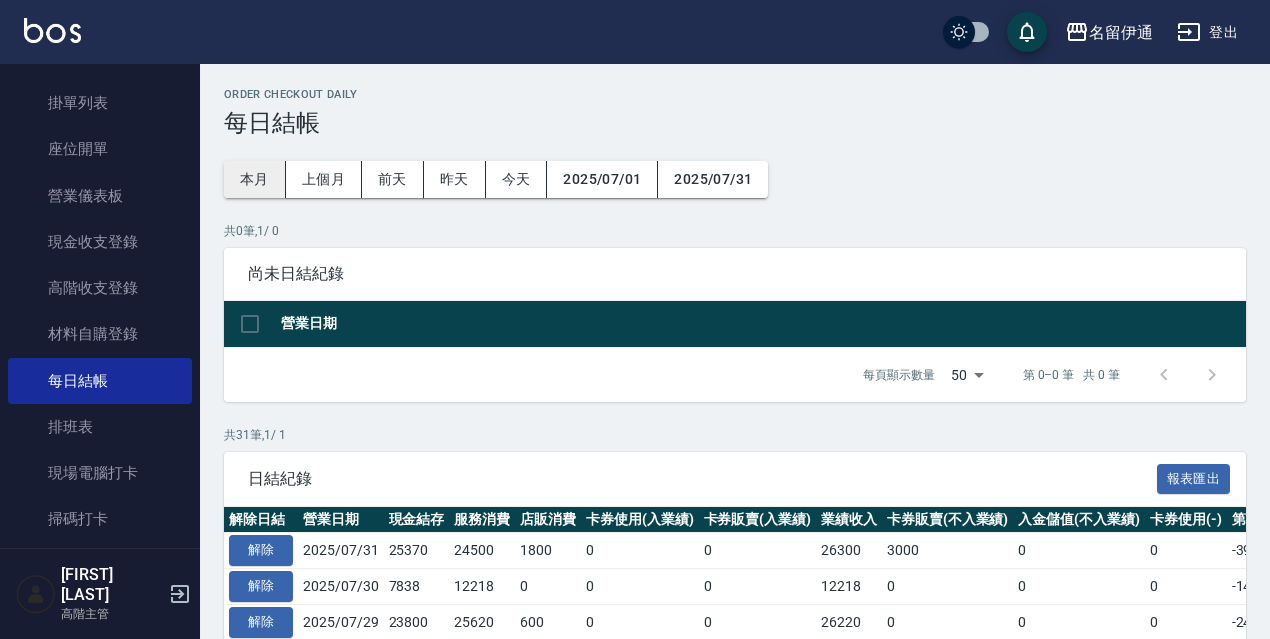 click on "本月" at bounding box center (255, 179) 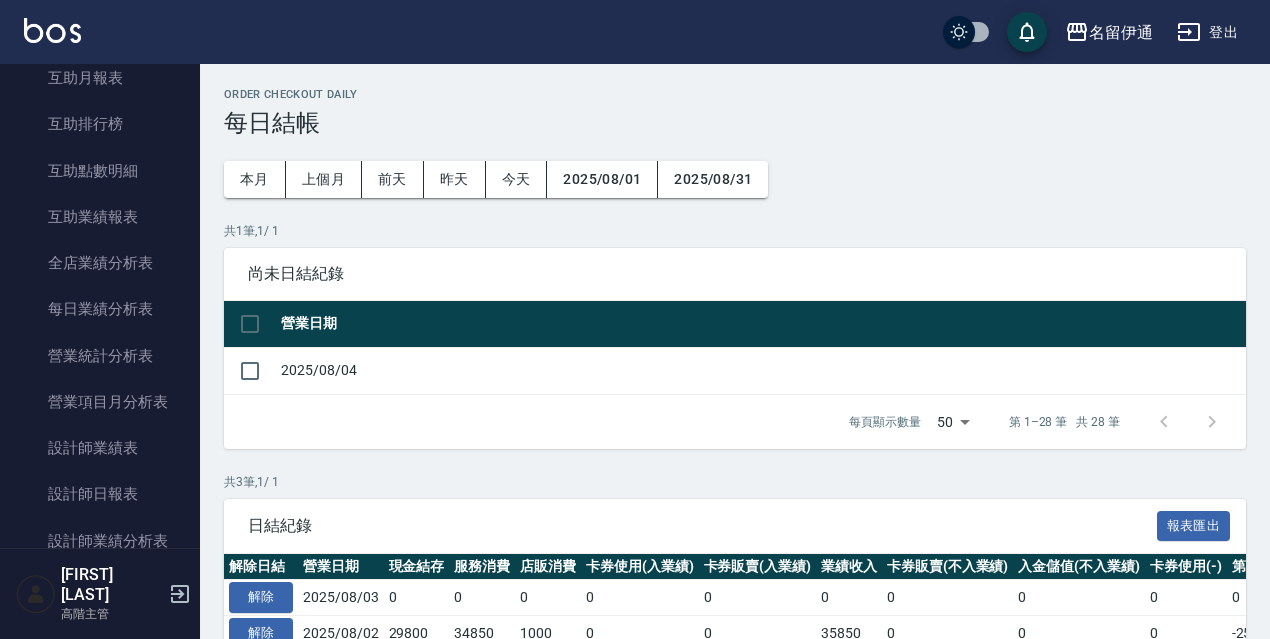 scroll, scrollTop: 1067, scrollLeft: 0, axis: vertical 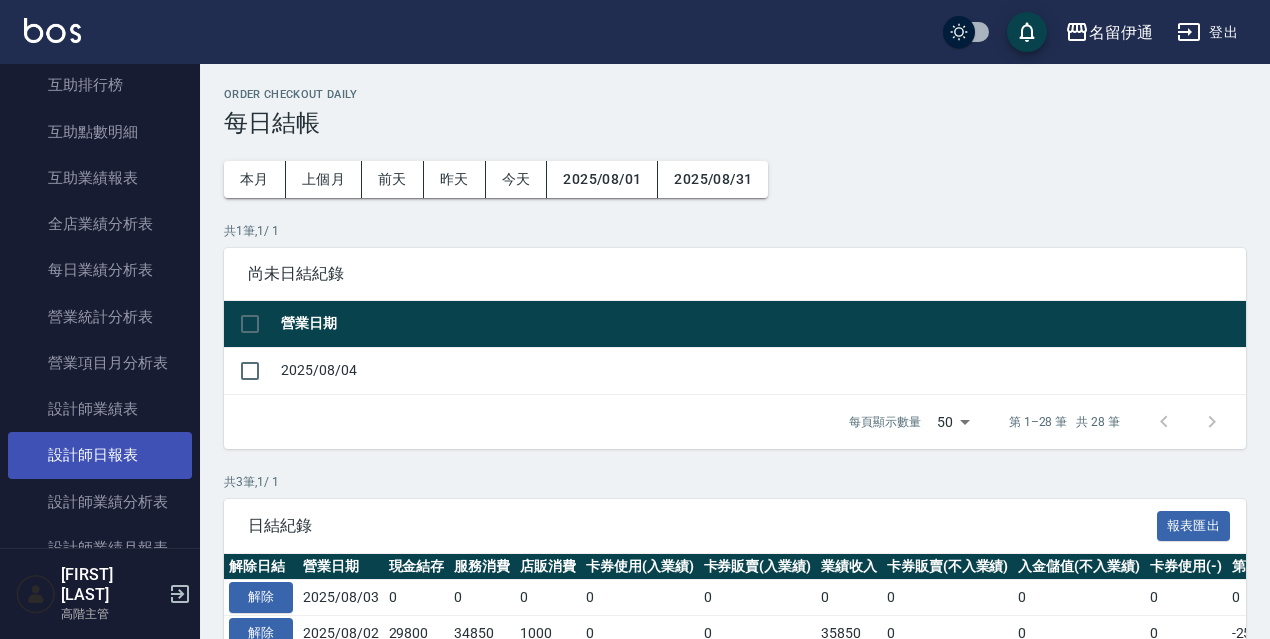 click on "設計師日報表" at bounding box center [100, 455] 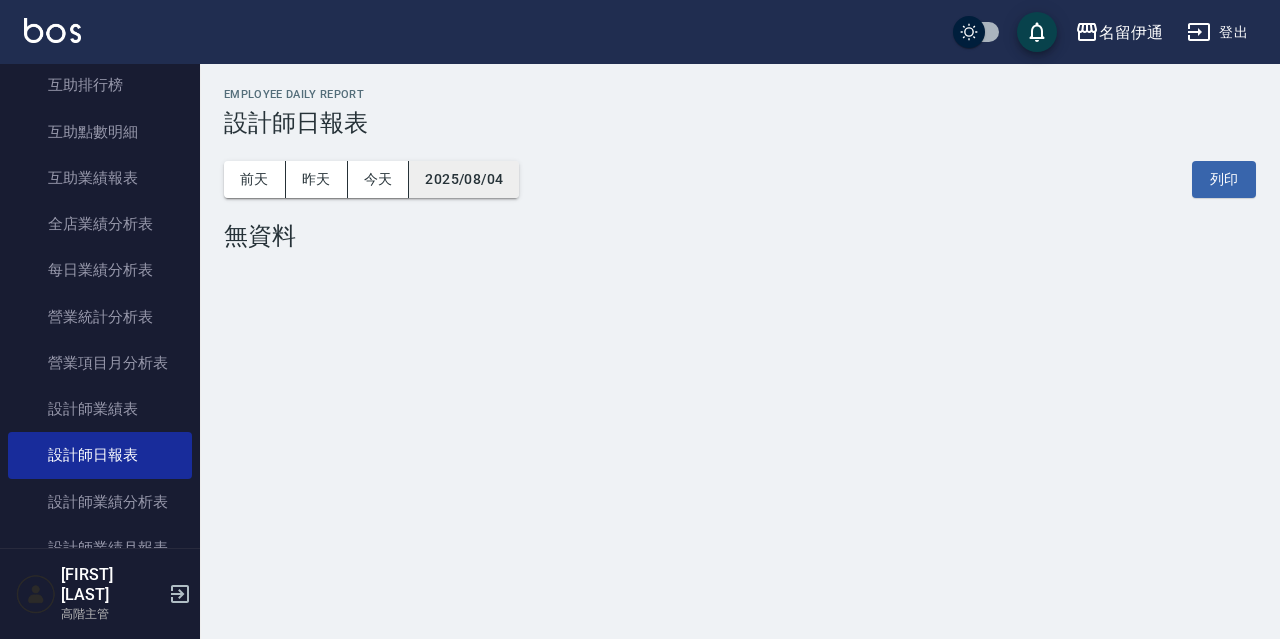 click on "2025/08/04" at bounding box center [464, 179] 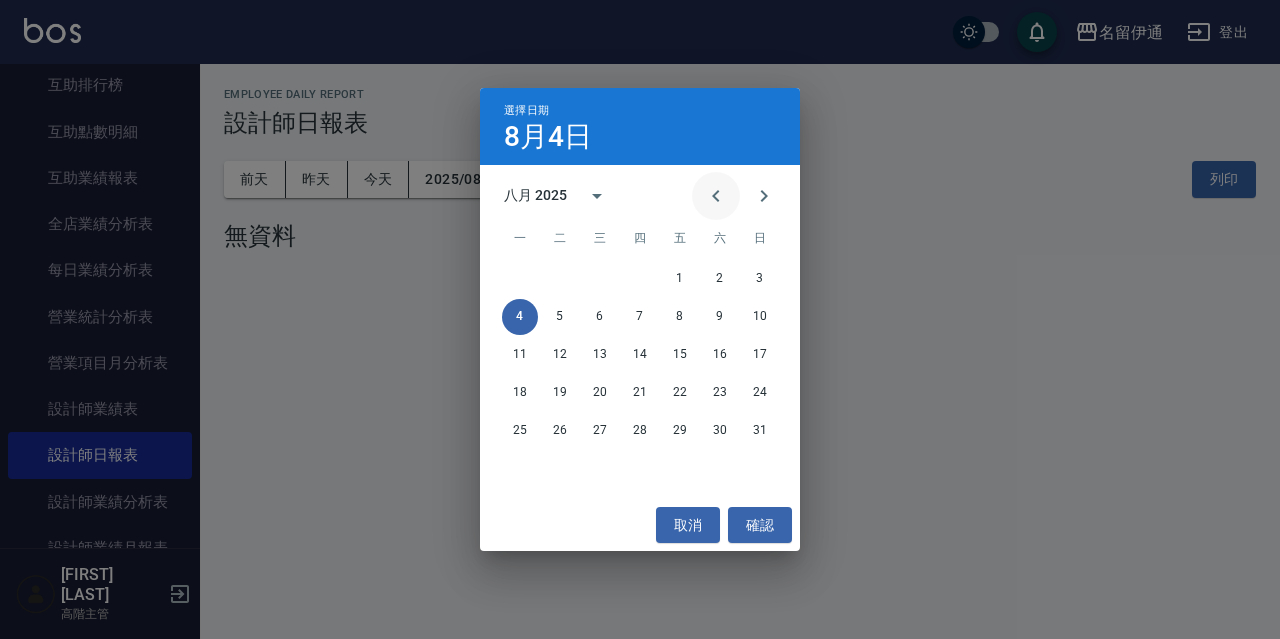 click 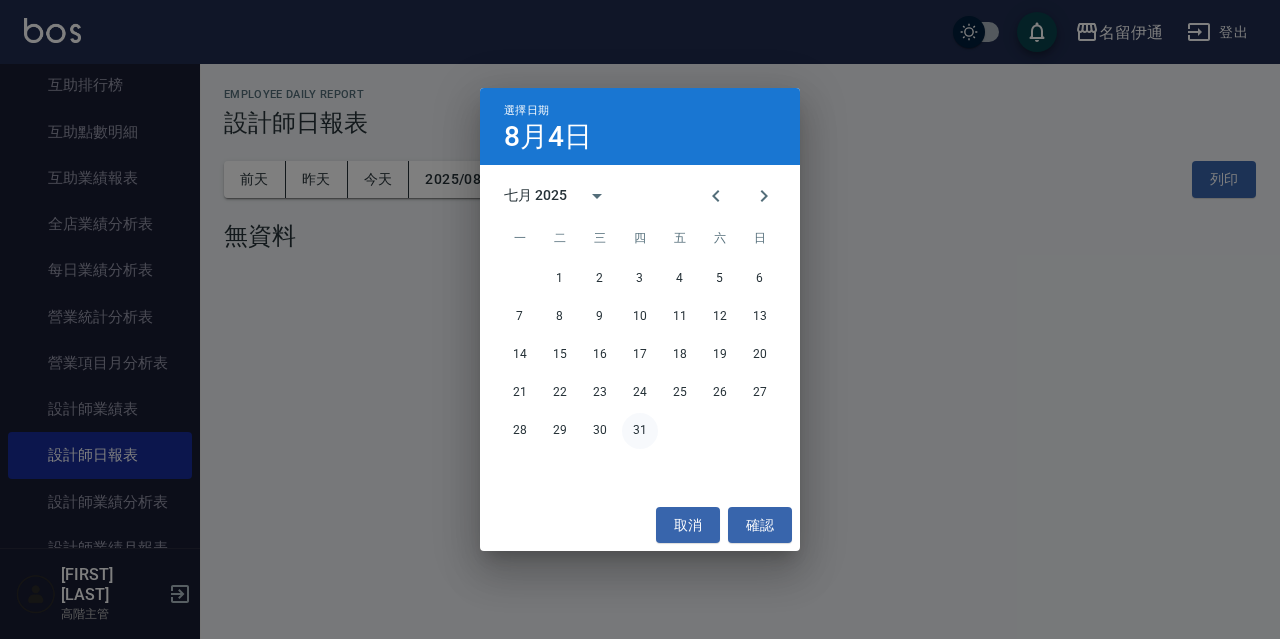 click on "31" at bounding box center [640, 431] 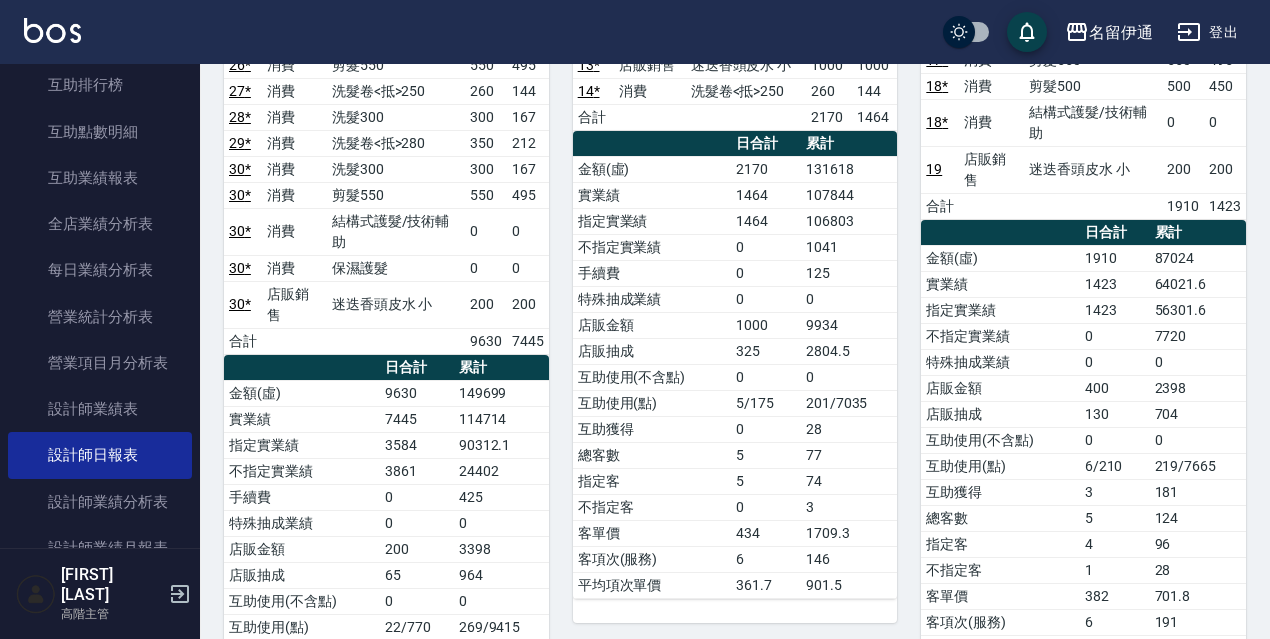scroll, scrollTop: 435, scrollLeft: 0, axis: vertical 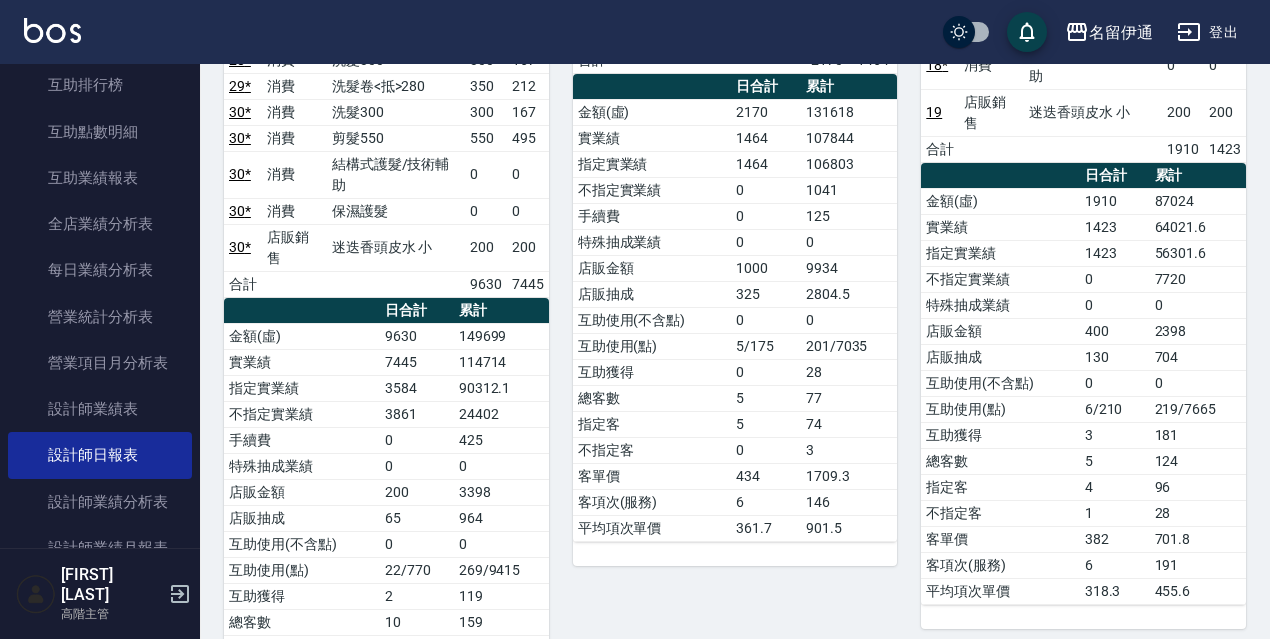 click on "登出" at bounding box center [1207, 32] 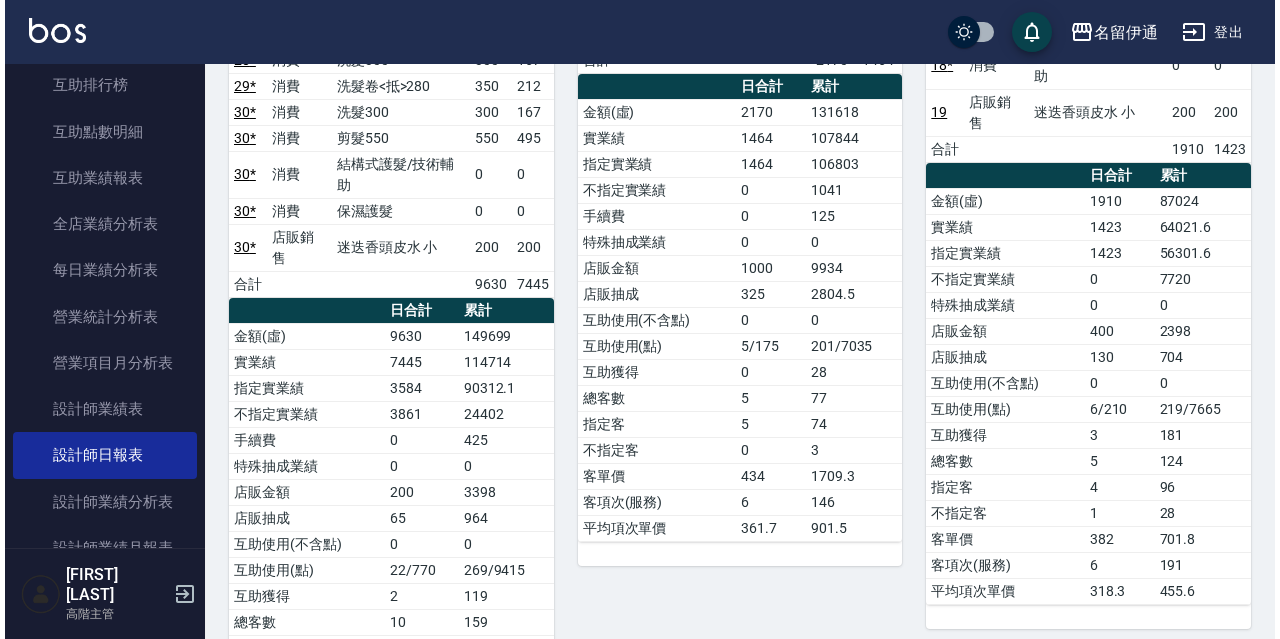 scroll, scrollTop: 0, scrollLeft: 0, axis: both 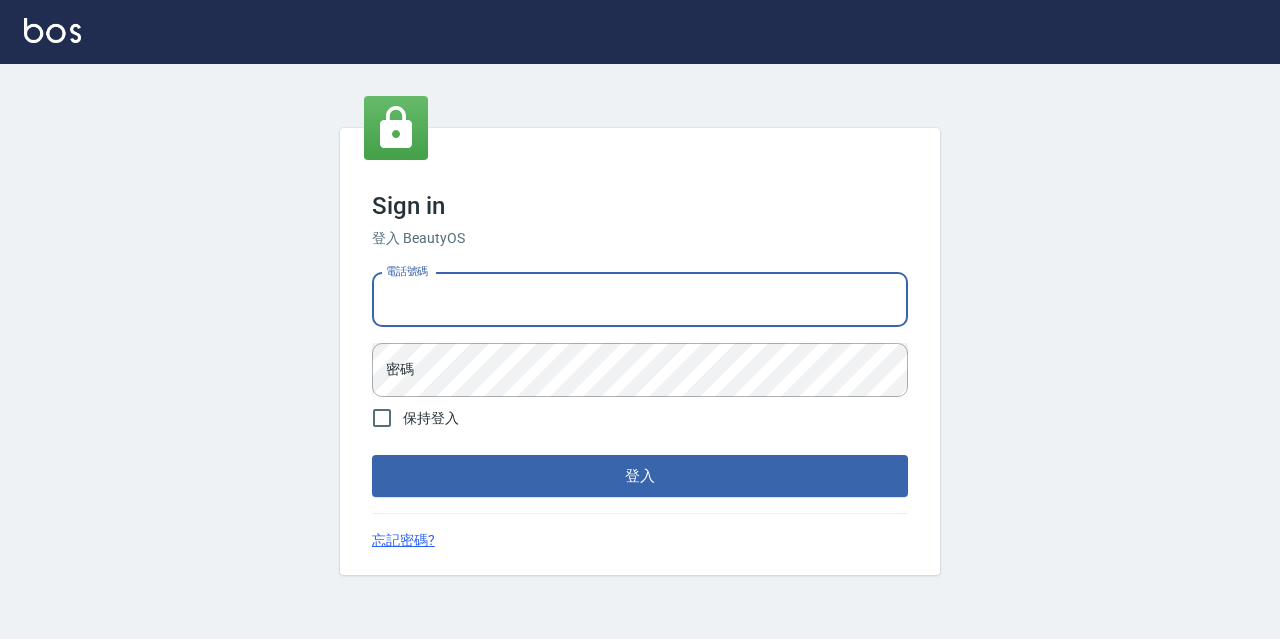 click on "電話號碼" at bounding box center [640, 300] 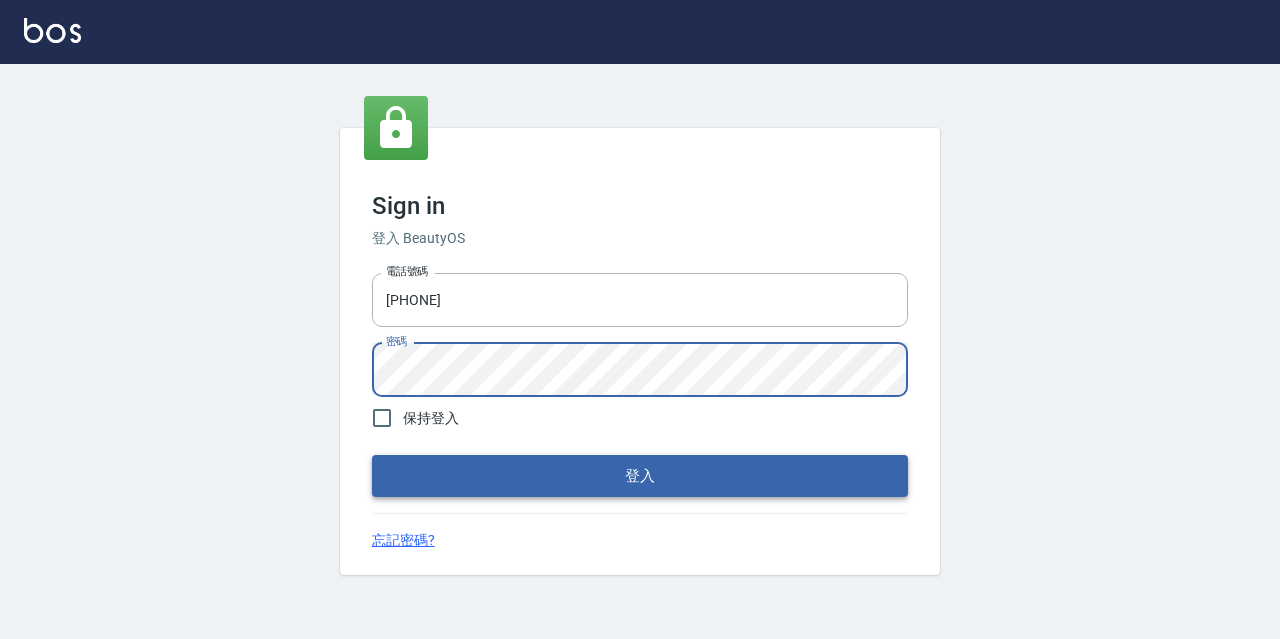 click on "登入" at bounding box center [640, 476] 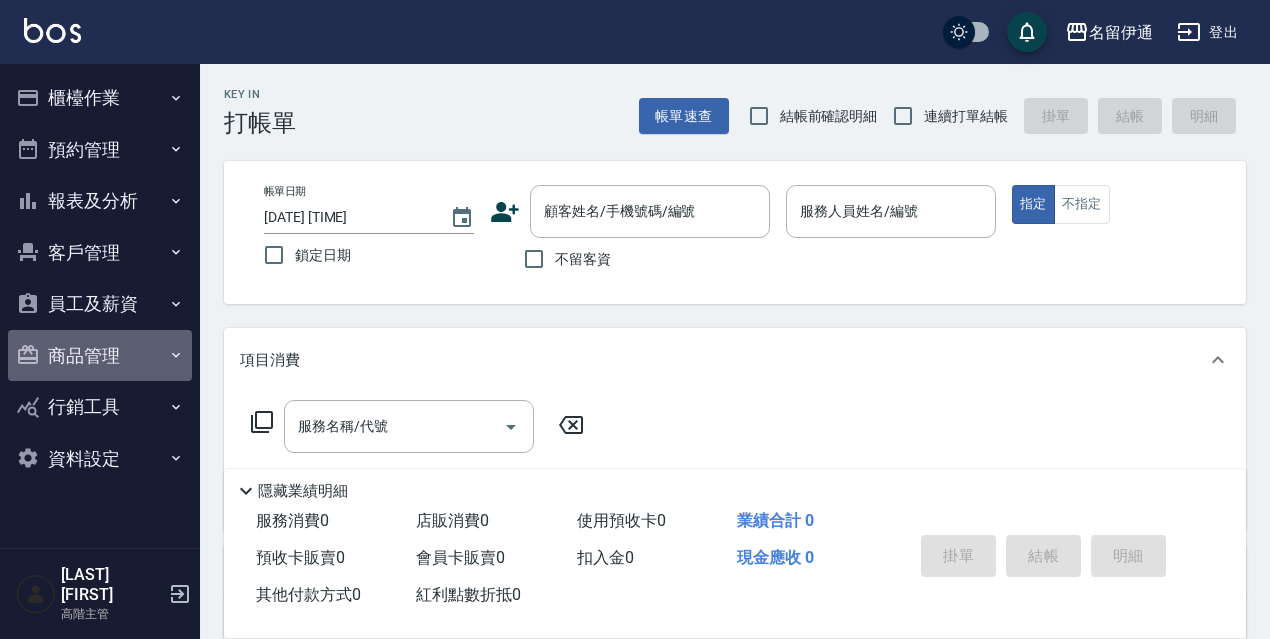 click on "商品管理" at bounding box center [100, 356] 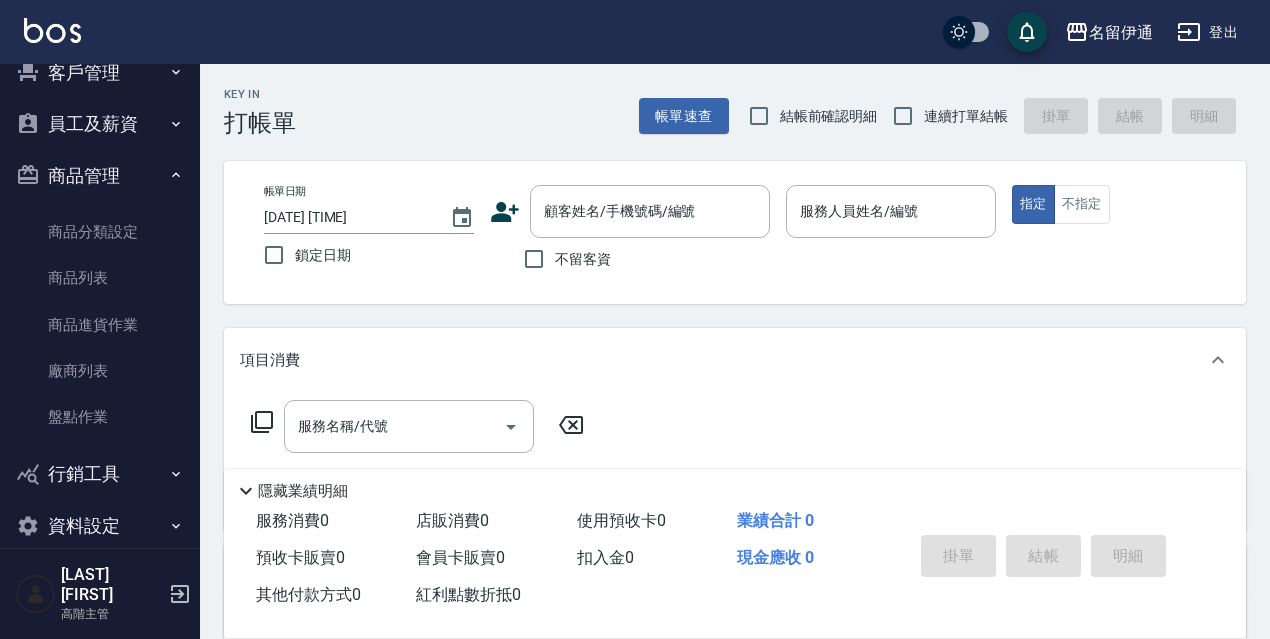 scroll, scrollTop: 189, scrollLeft: 0, axis: vertical 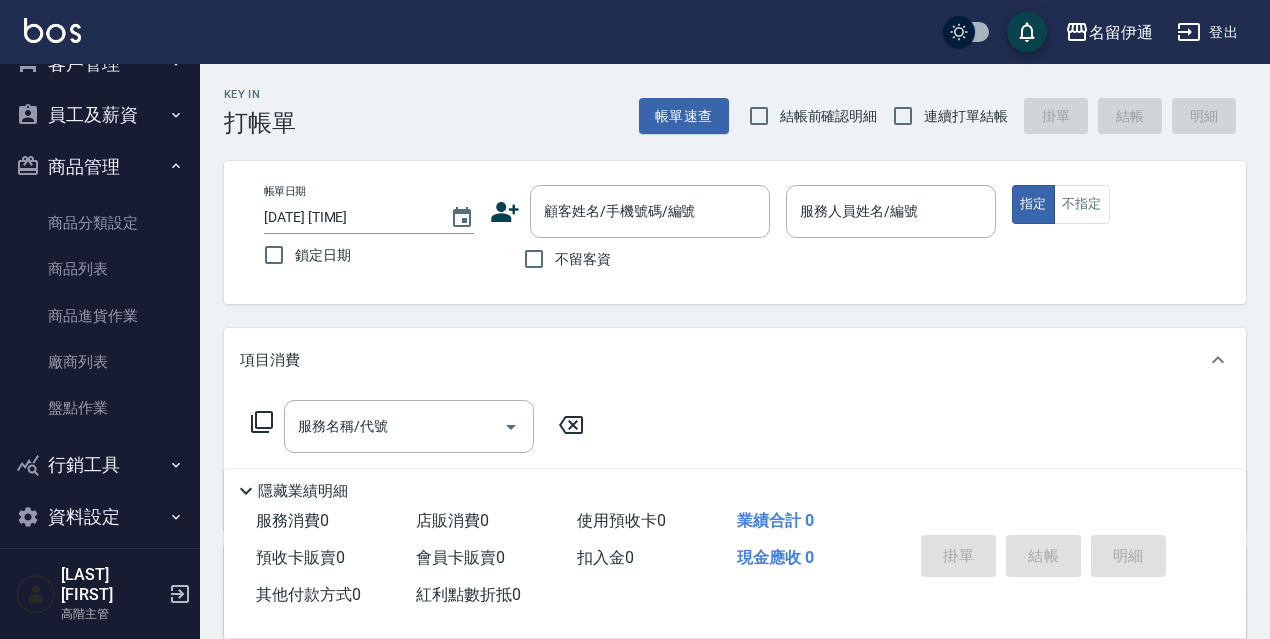 click on "商品管理" at bounding box center (100, 167) 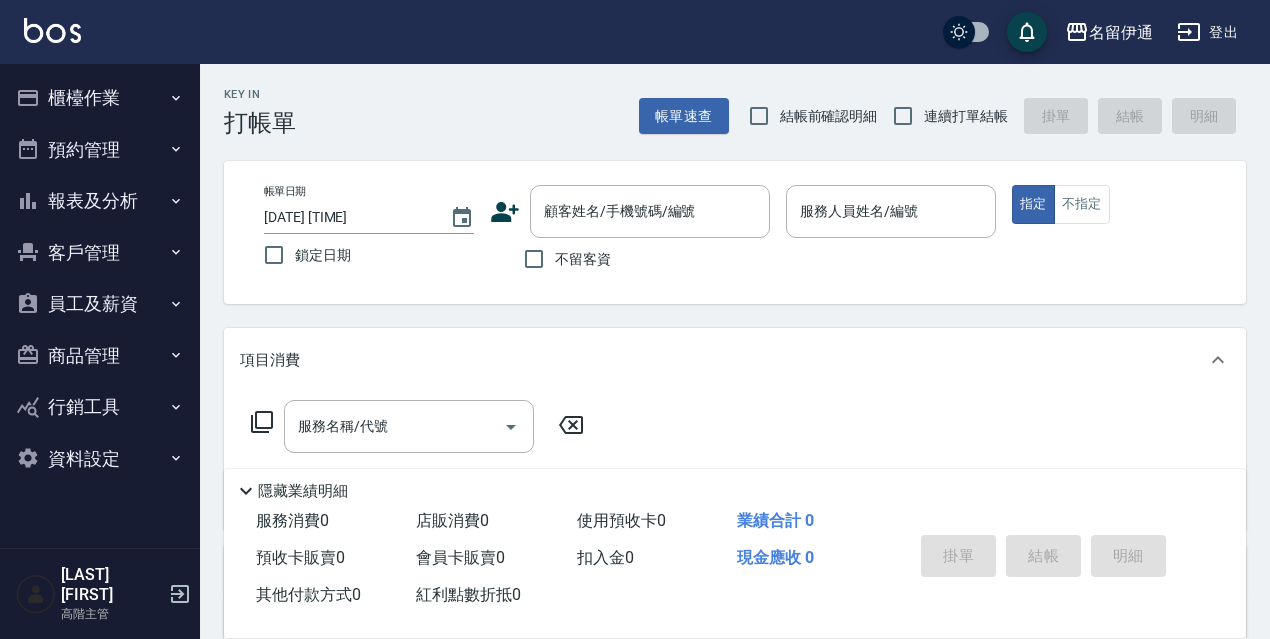 scroll, scrollTop: 0, scrollLeft: 0, axis: both 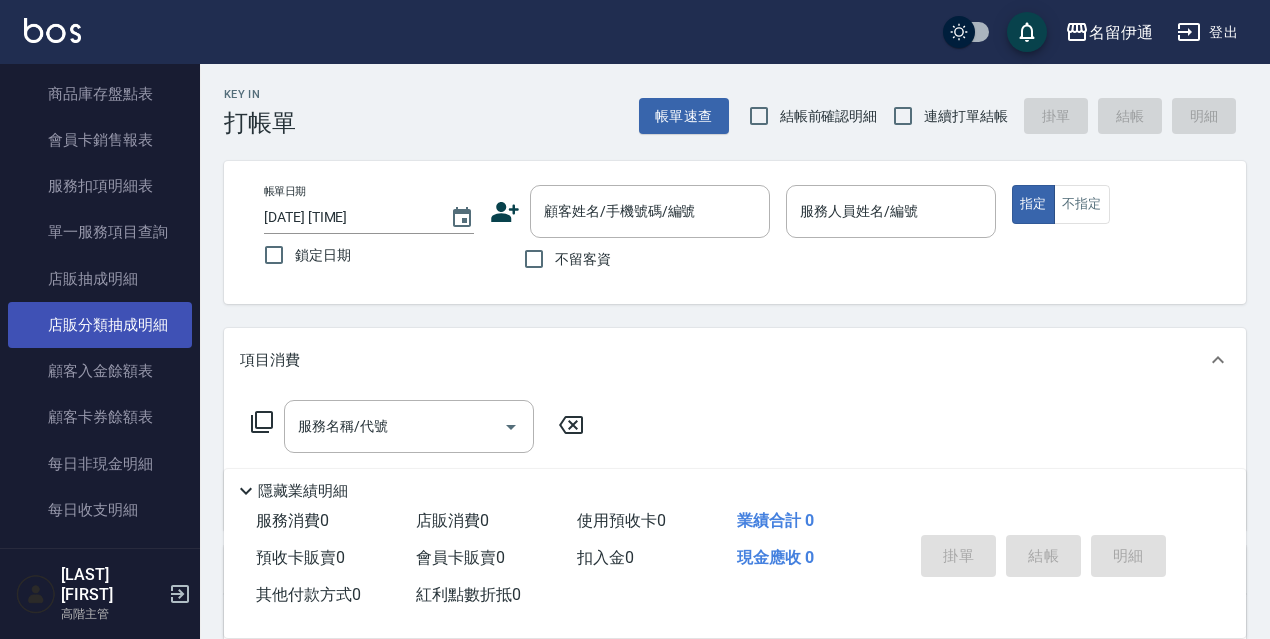 click on "店販分類抽成明細" at bounding box center (100, 325) 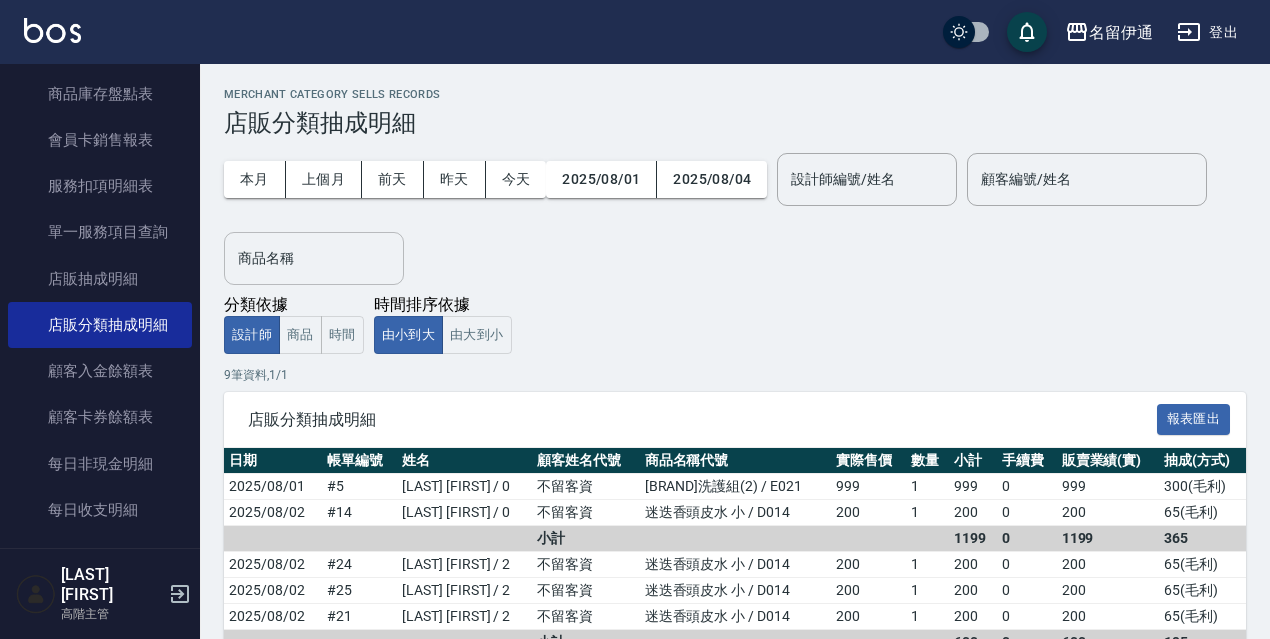 click on "商品名稱" at bounding box center [314, 258] 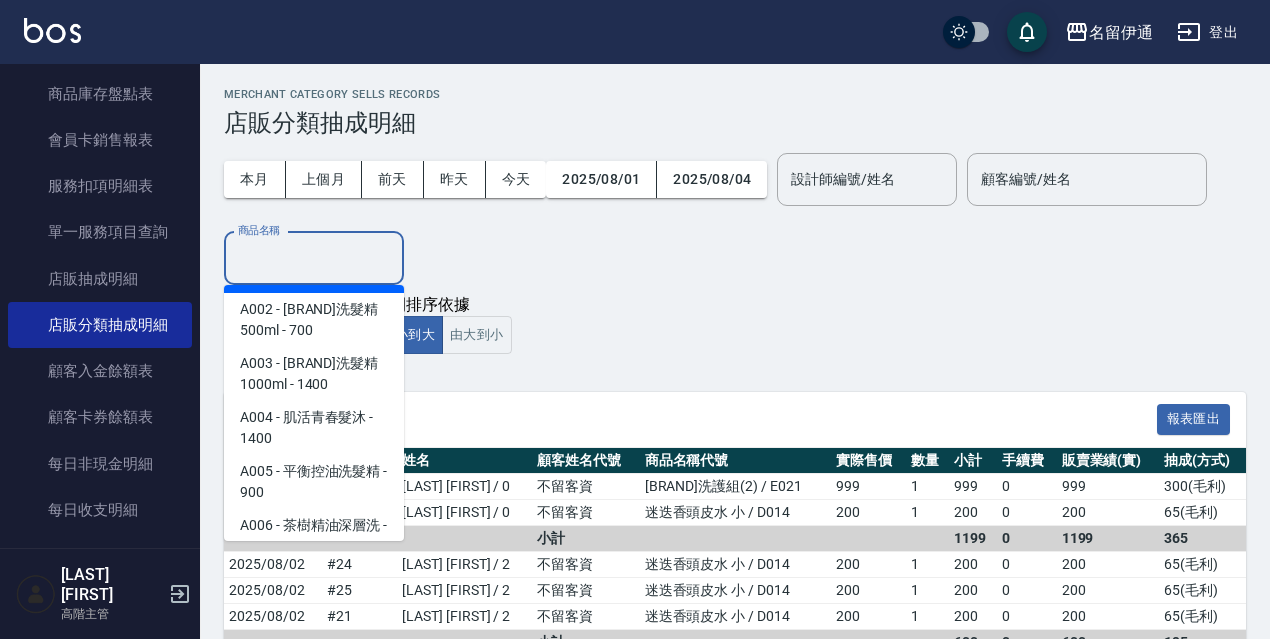 scroll, scrollTop: 0, scrollLeft: 0, axis: both 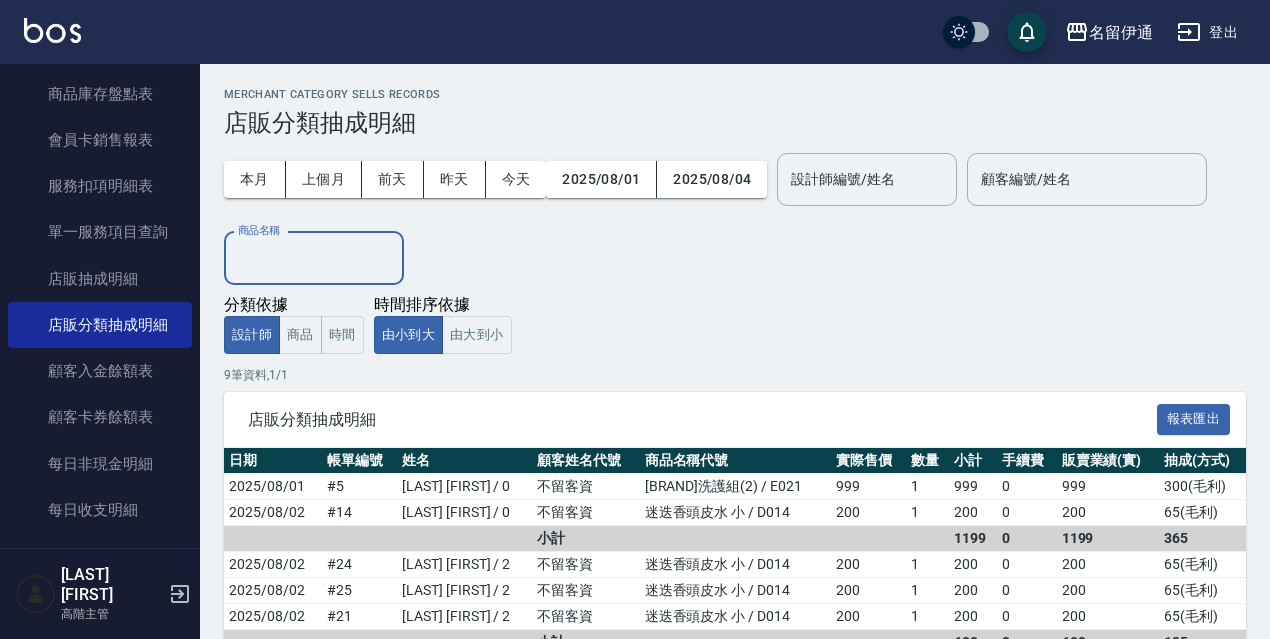 click on "商品名稱" at bounding box center (314, 258) 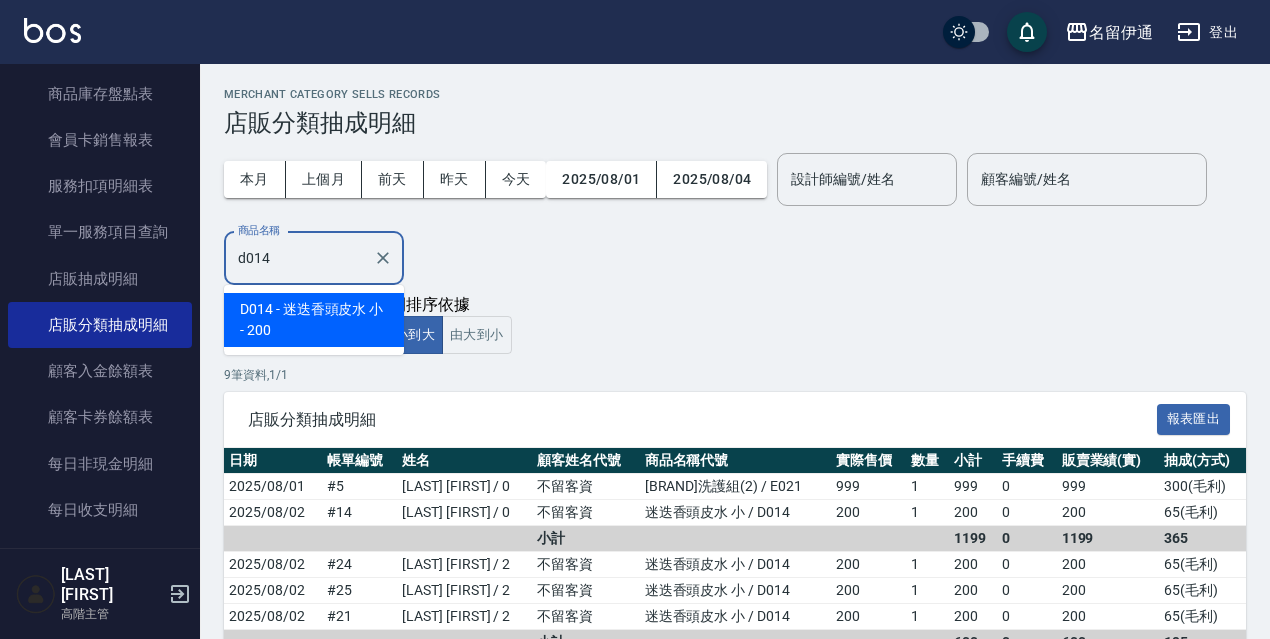 click on "D014 - 迷迭香頭皮水 小 - 200" at bounding box center (314, 320) 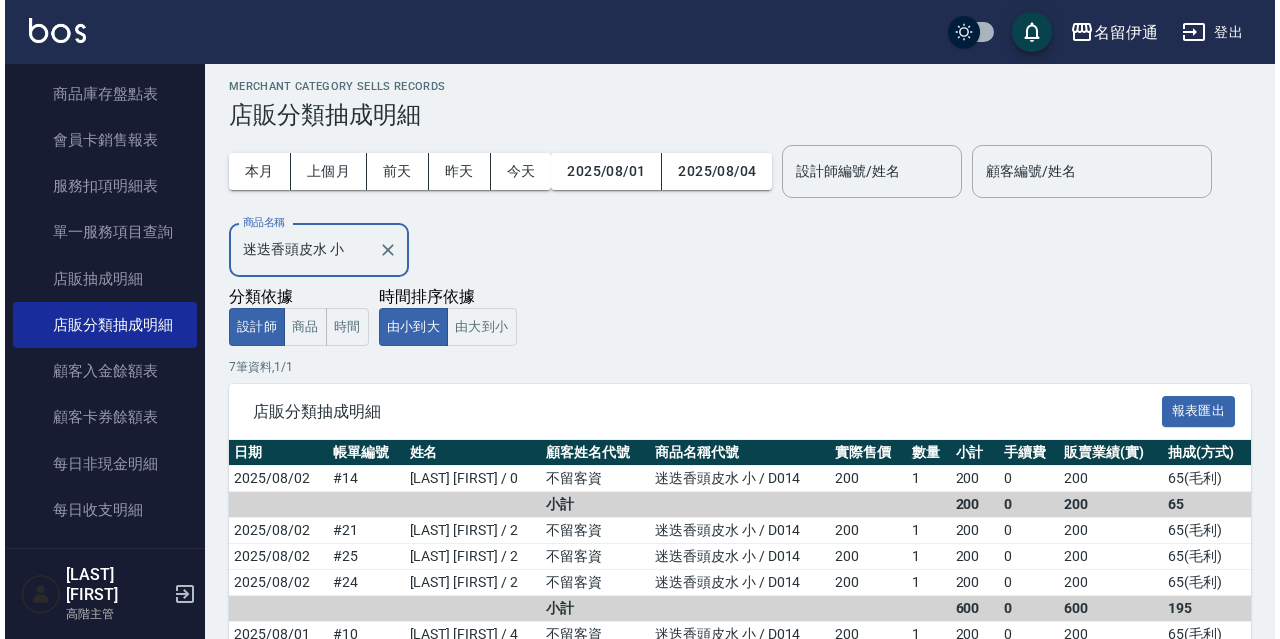 scroll, scrollTop: 4, scrollLeft: 0, axis: vertical 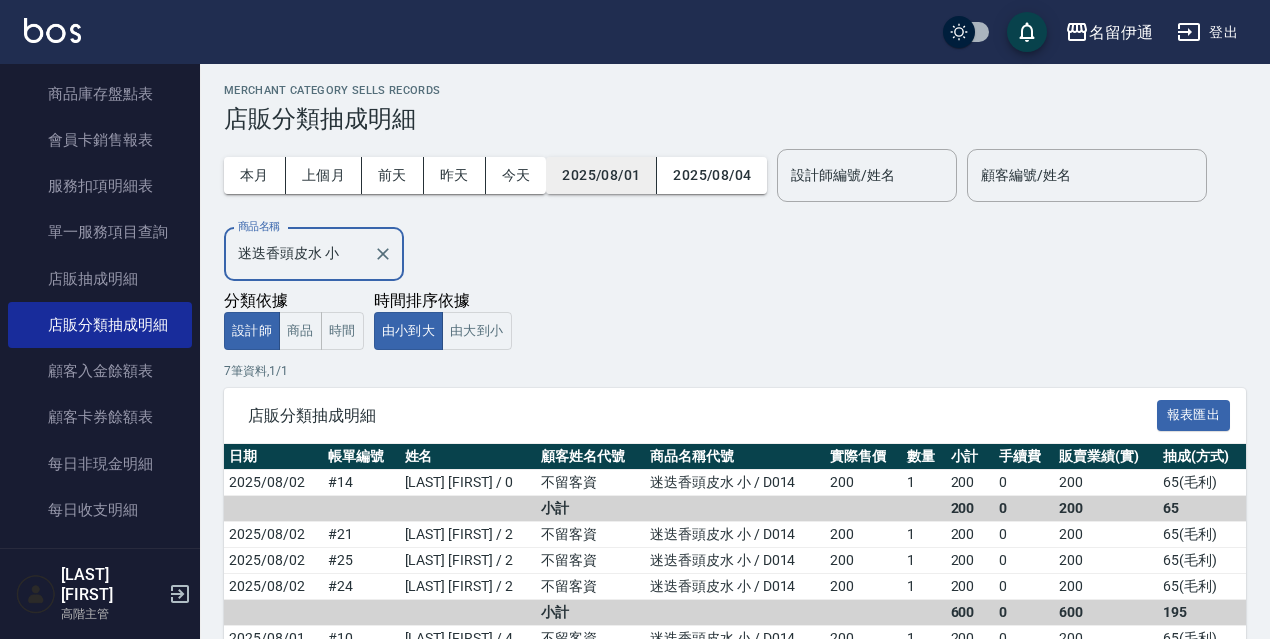 type on "迷迭香頭皮水 小" 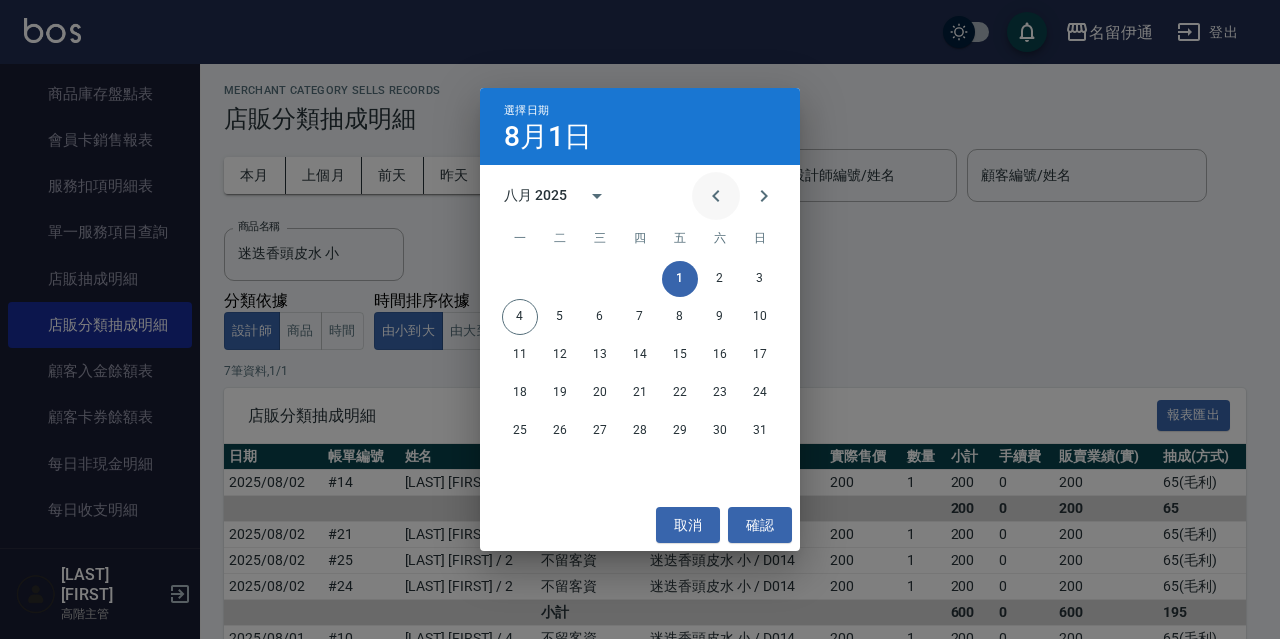 click 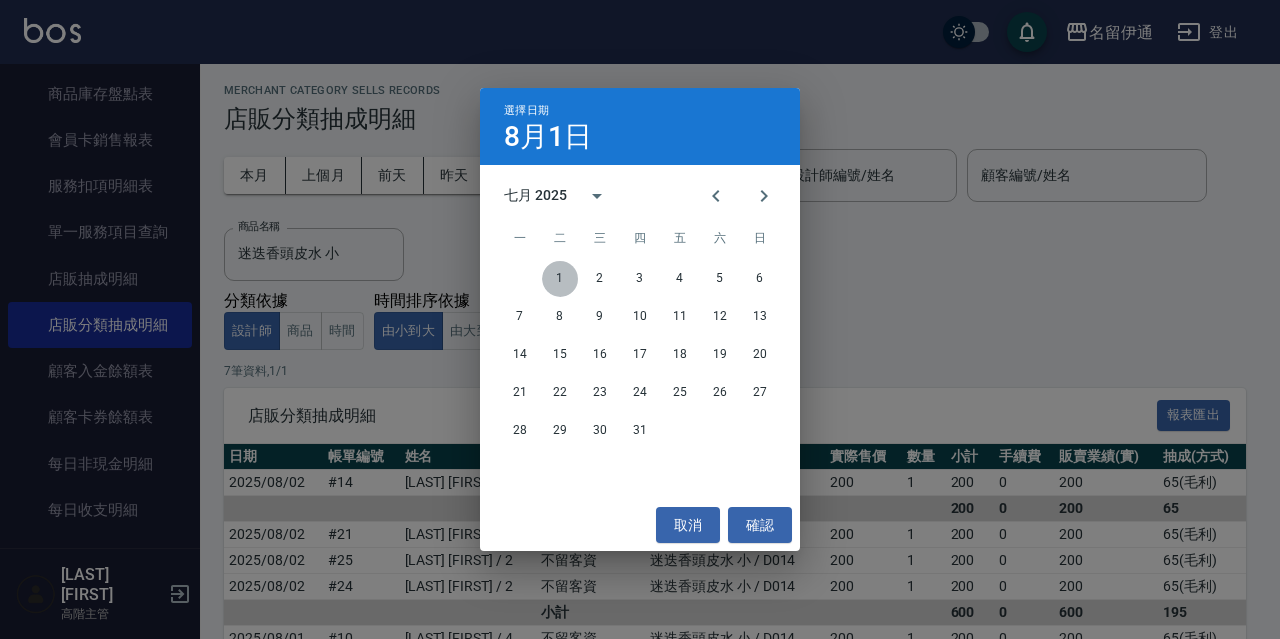 click on "1" at bounding box center [560, 279] 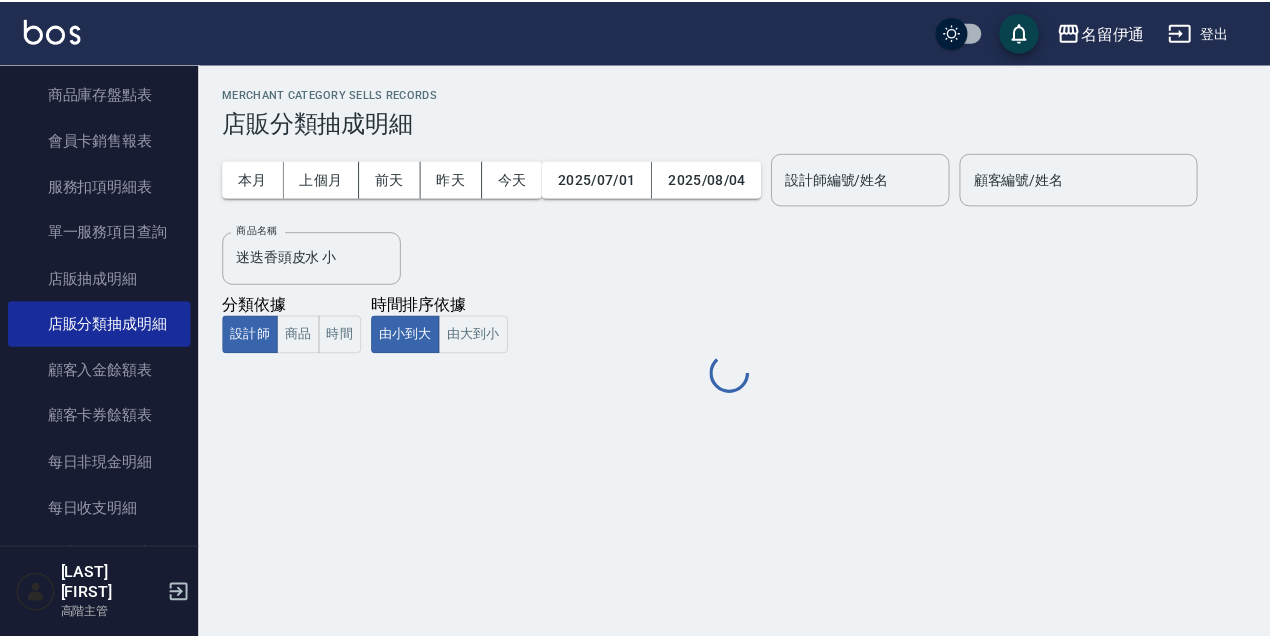 scroll, scrollTop: 0, scrollLeft: 0, axis: both 